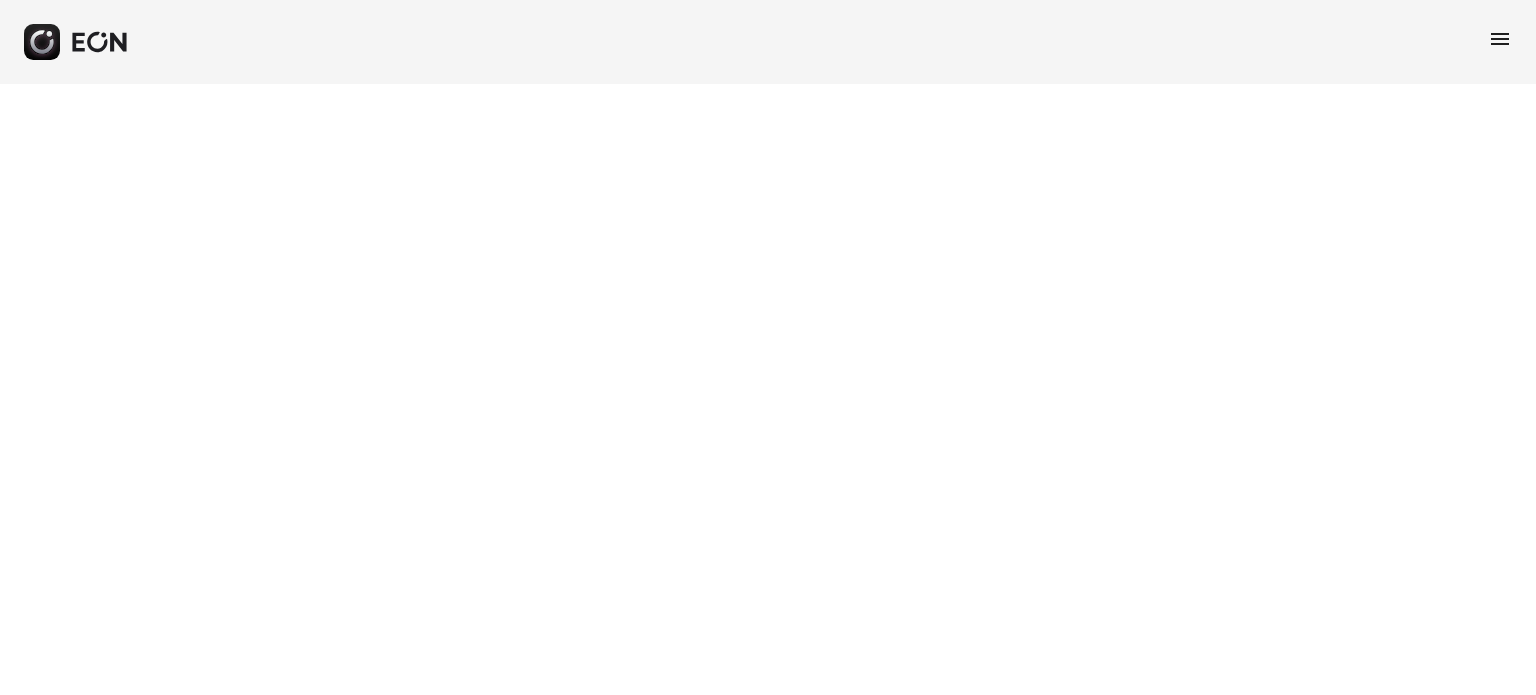 scroll, scrollTop: 0, scrollLeft: 0, axis: both 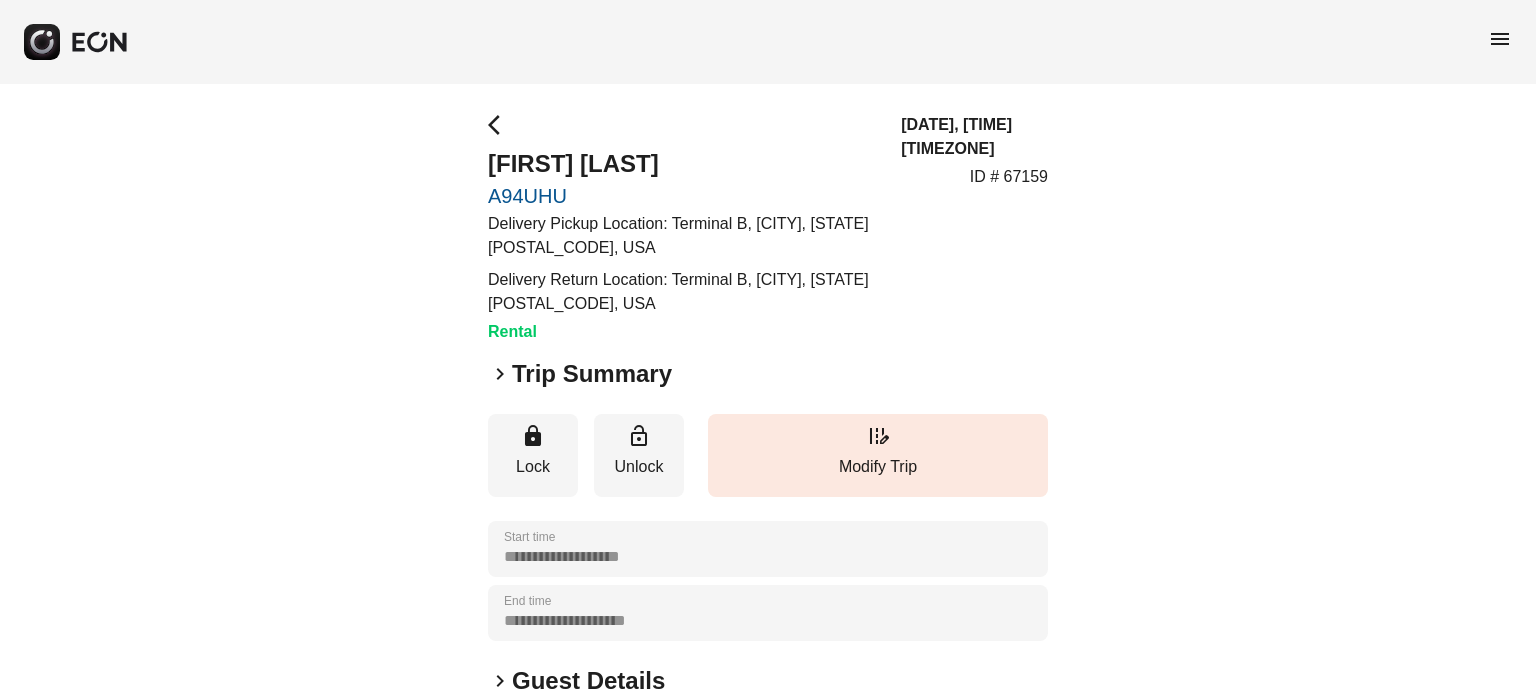 click on "menu" at bounding box center [768, 42] 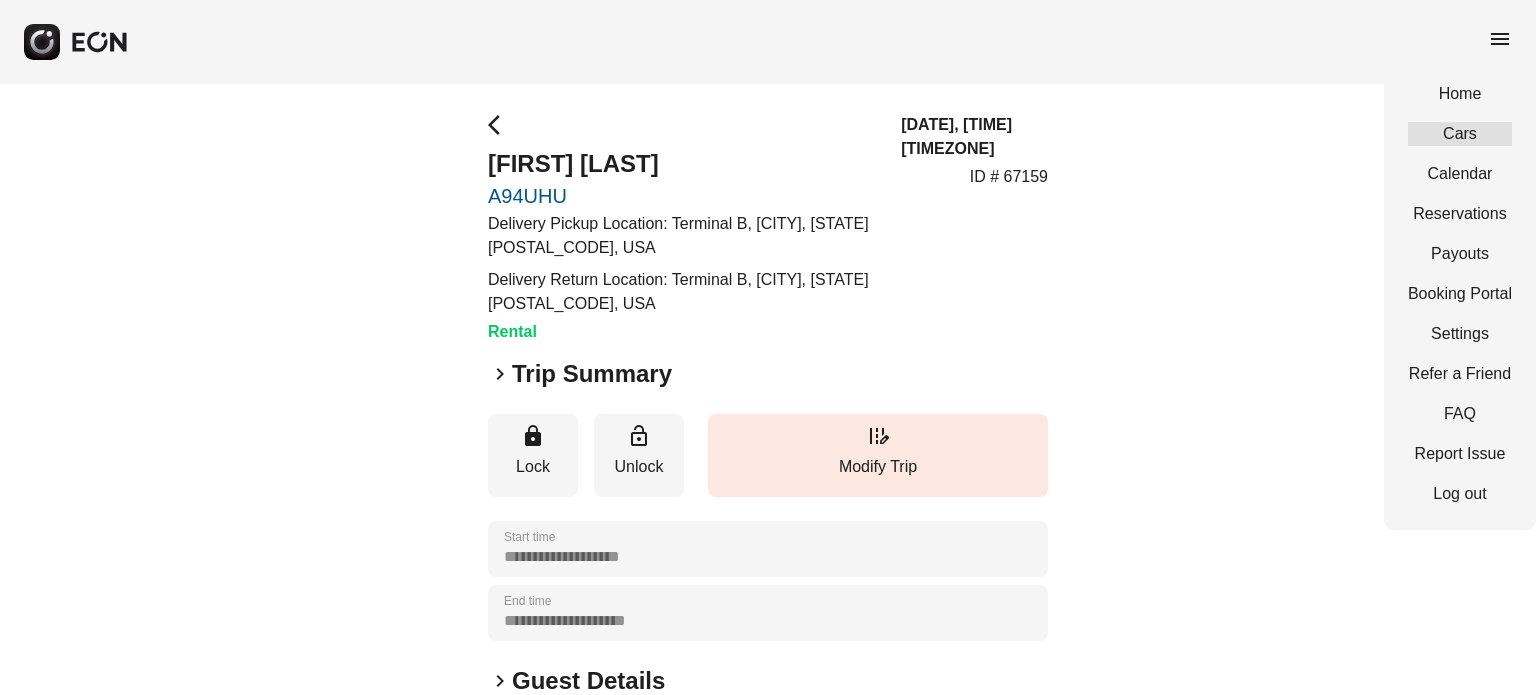 click on "Cars" at bounding box center [1460, 134] 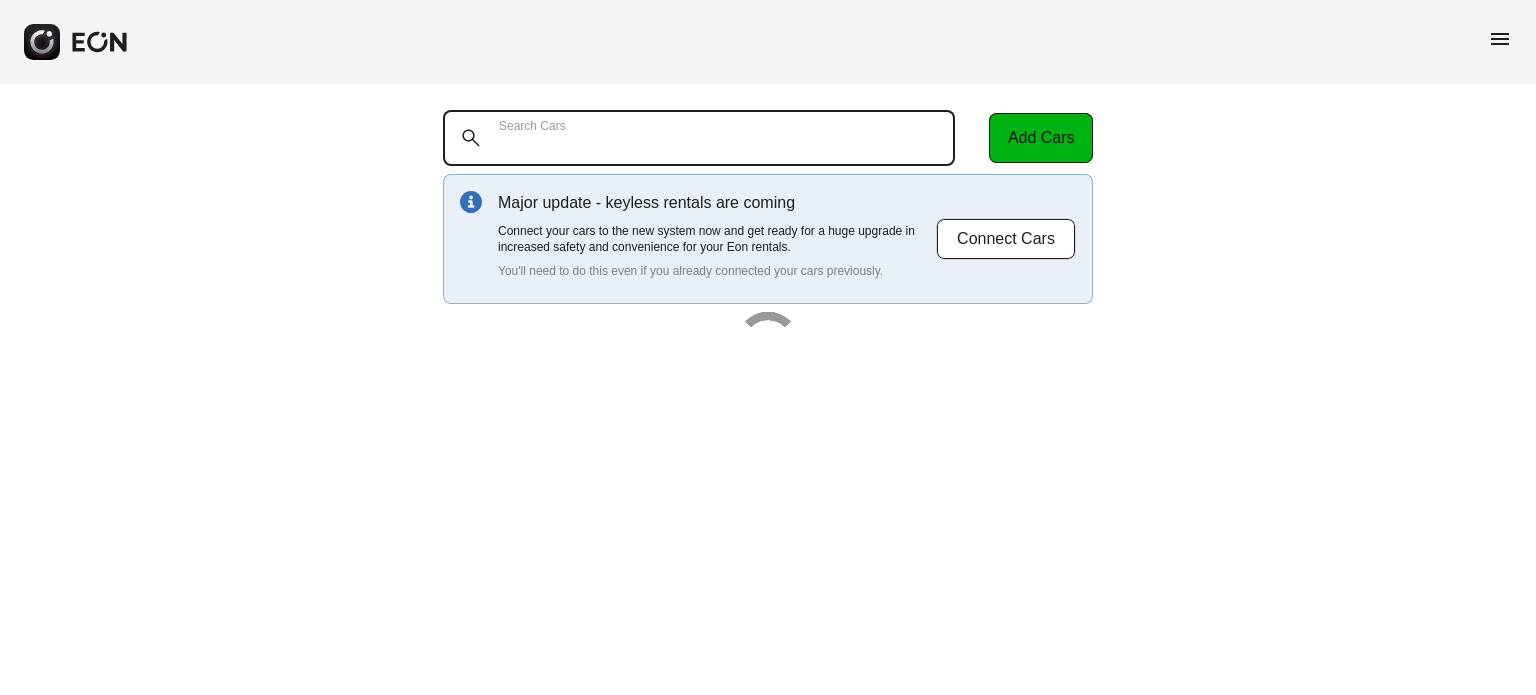 click on "Search Cars" at bounding box center (699, 138) 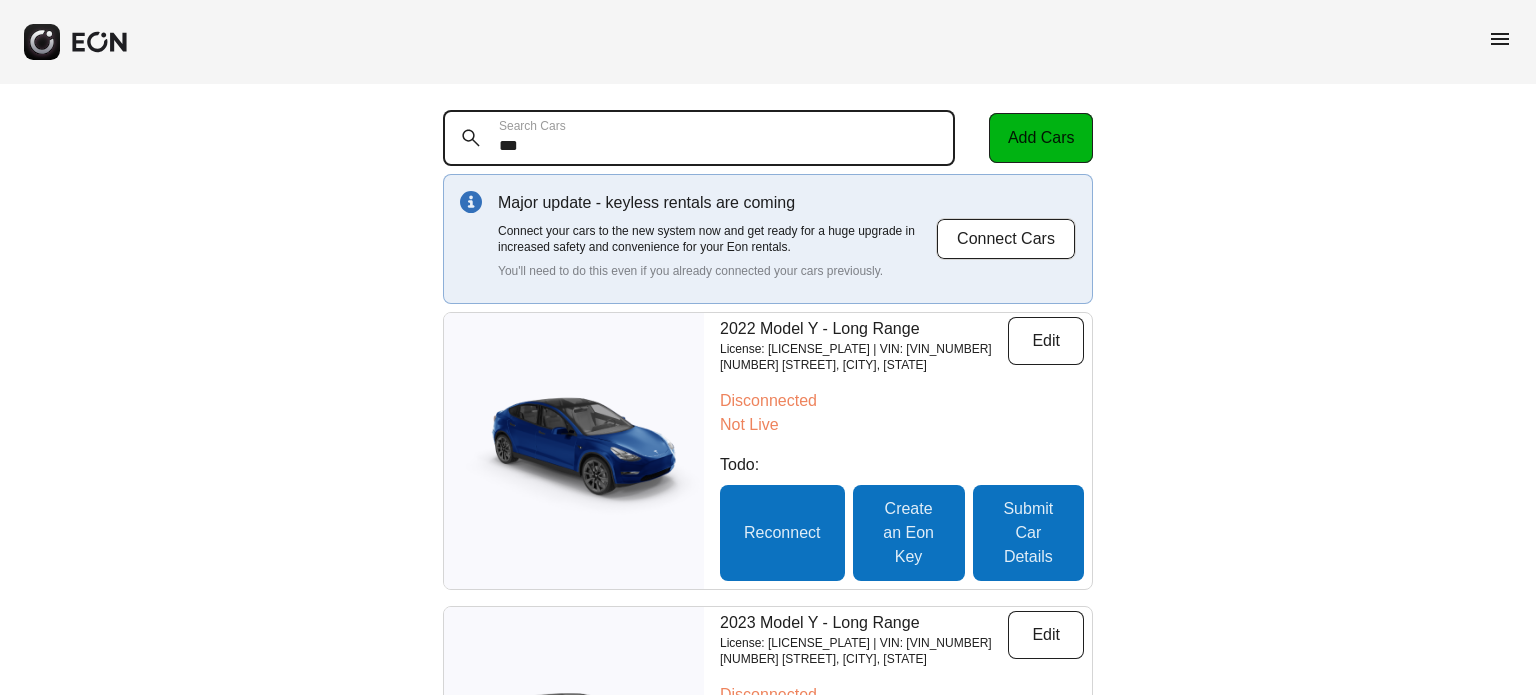 type on "***" 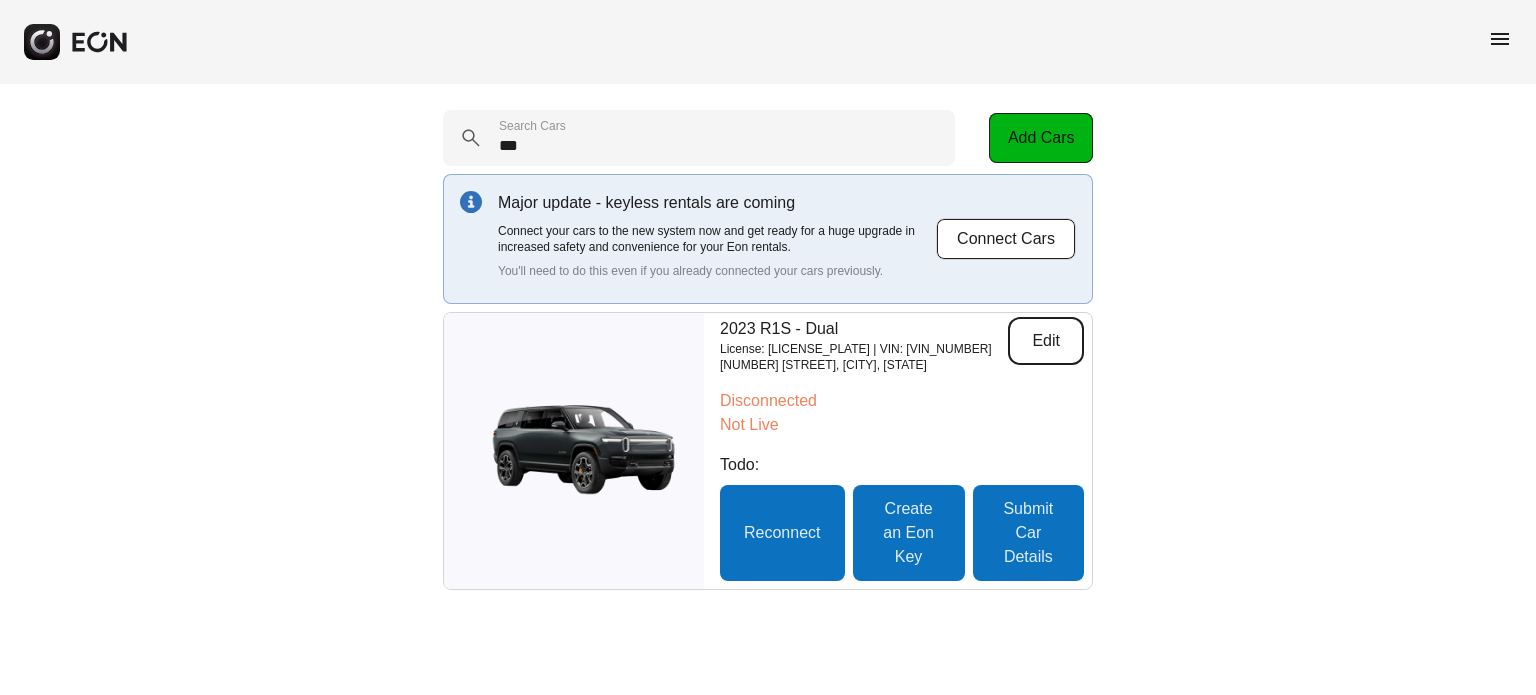 click on "Edit" at bounding box center [1046, 341] 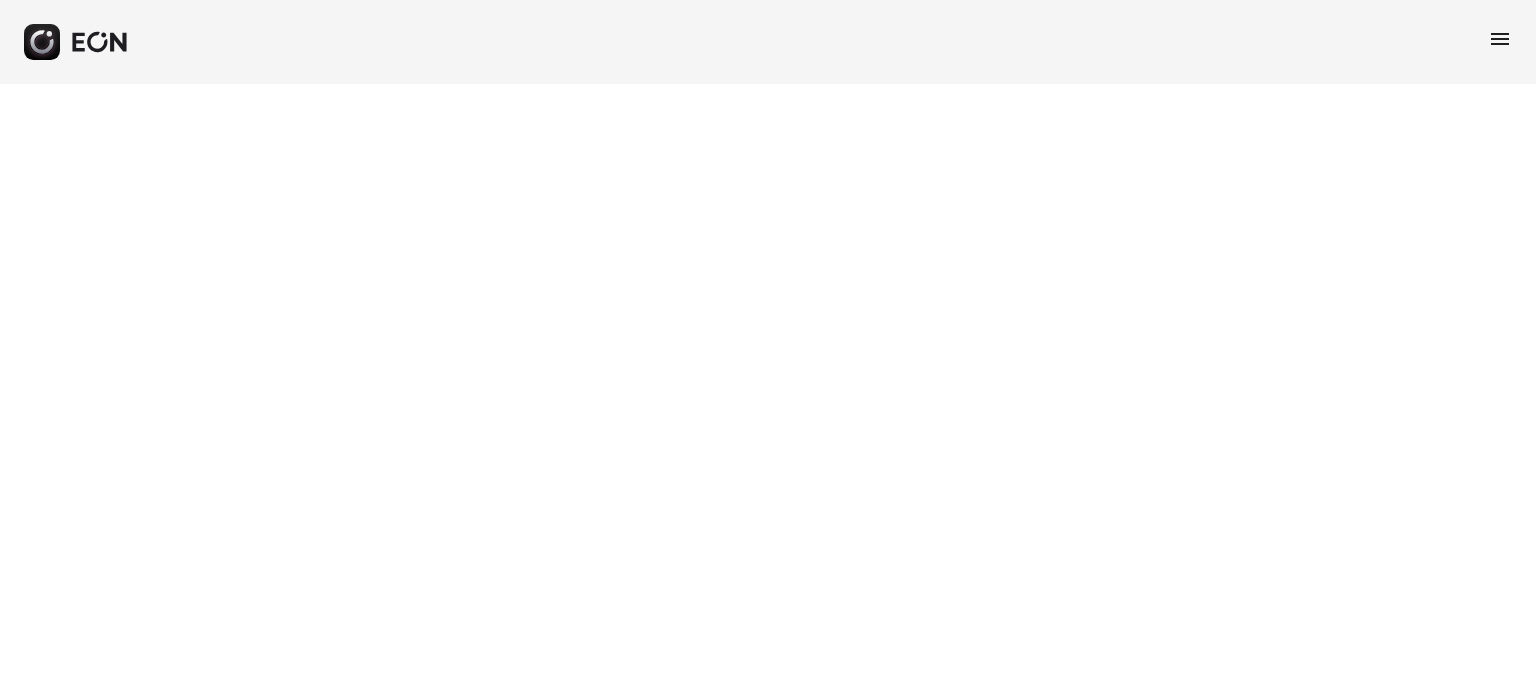 select on "**" 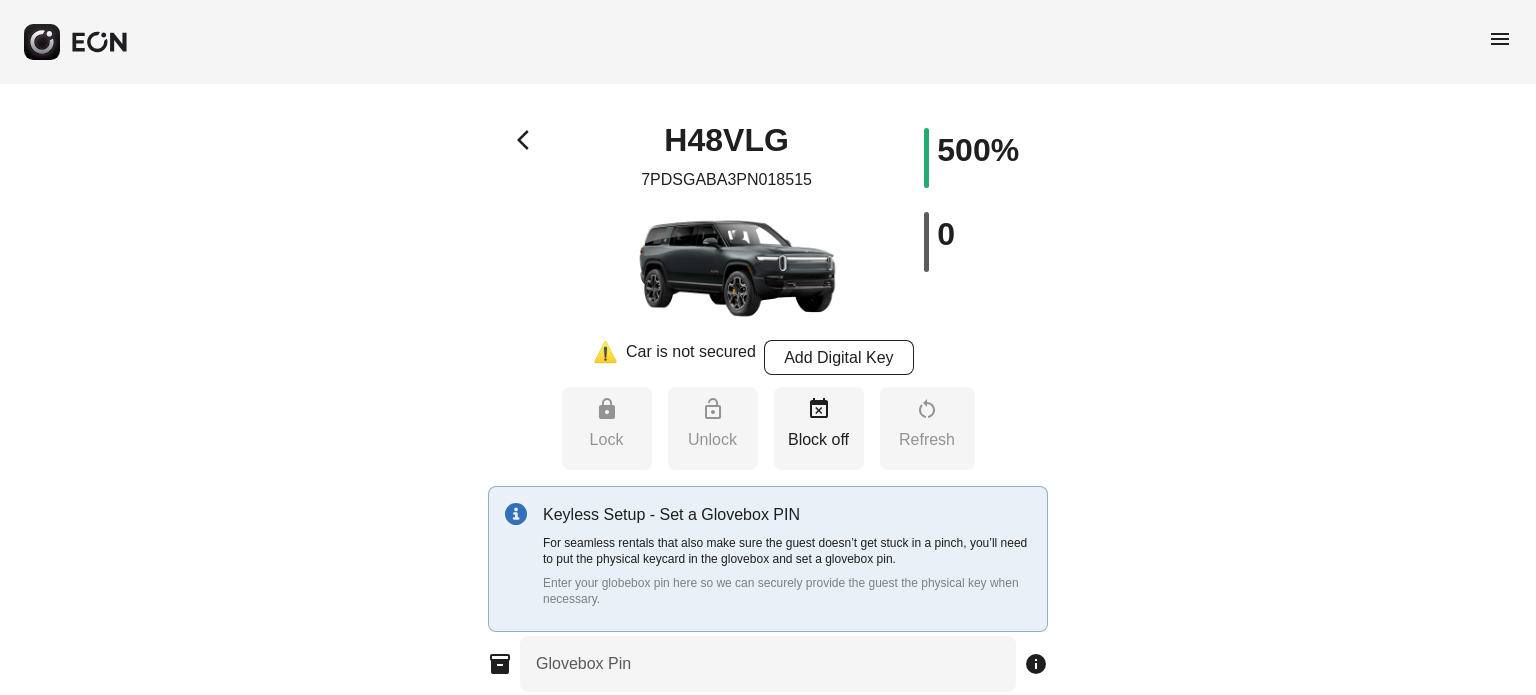 type on "****" 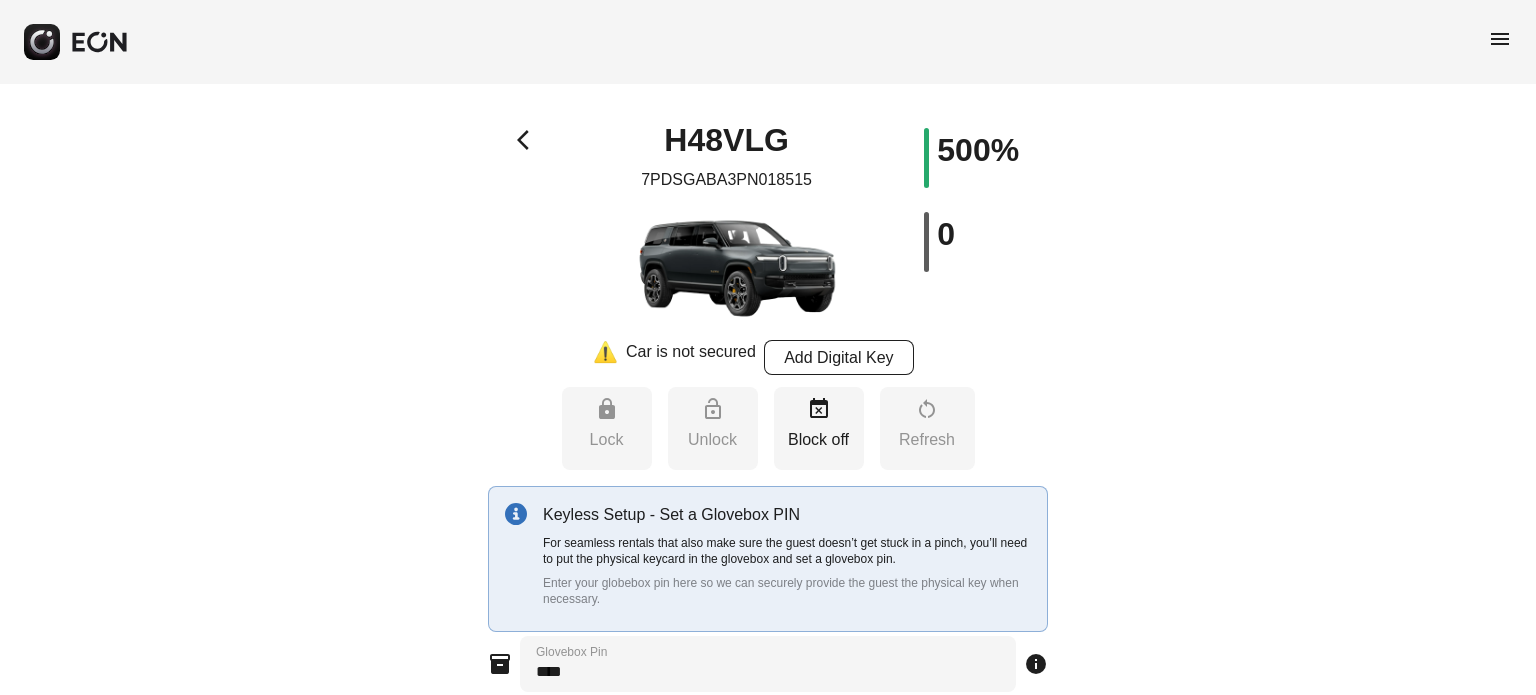 type on "***" 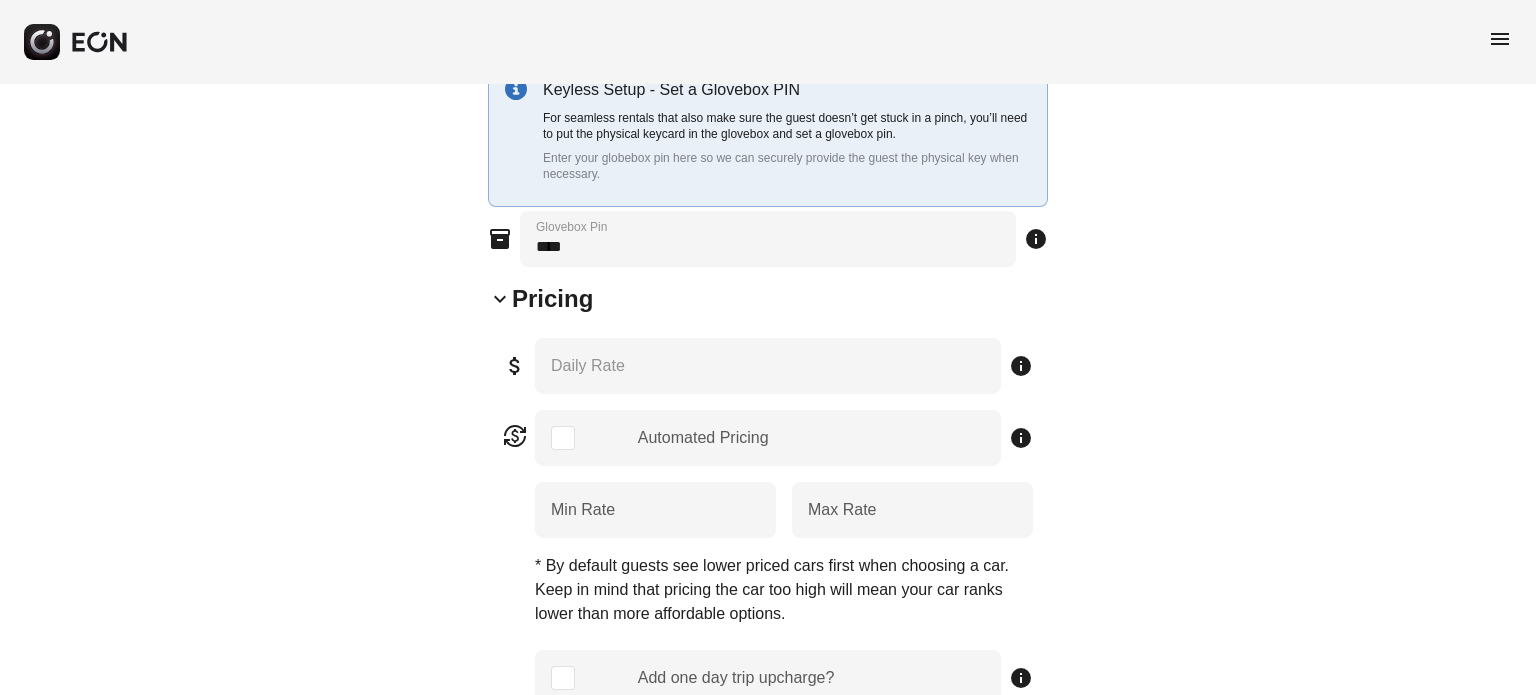 scroll, scrollTop: 800, scrollLeft: 0, axis: vertical 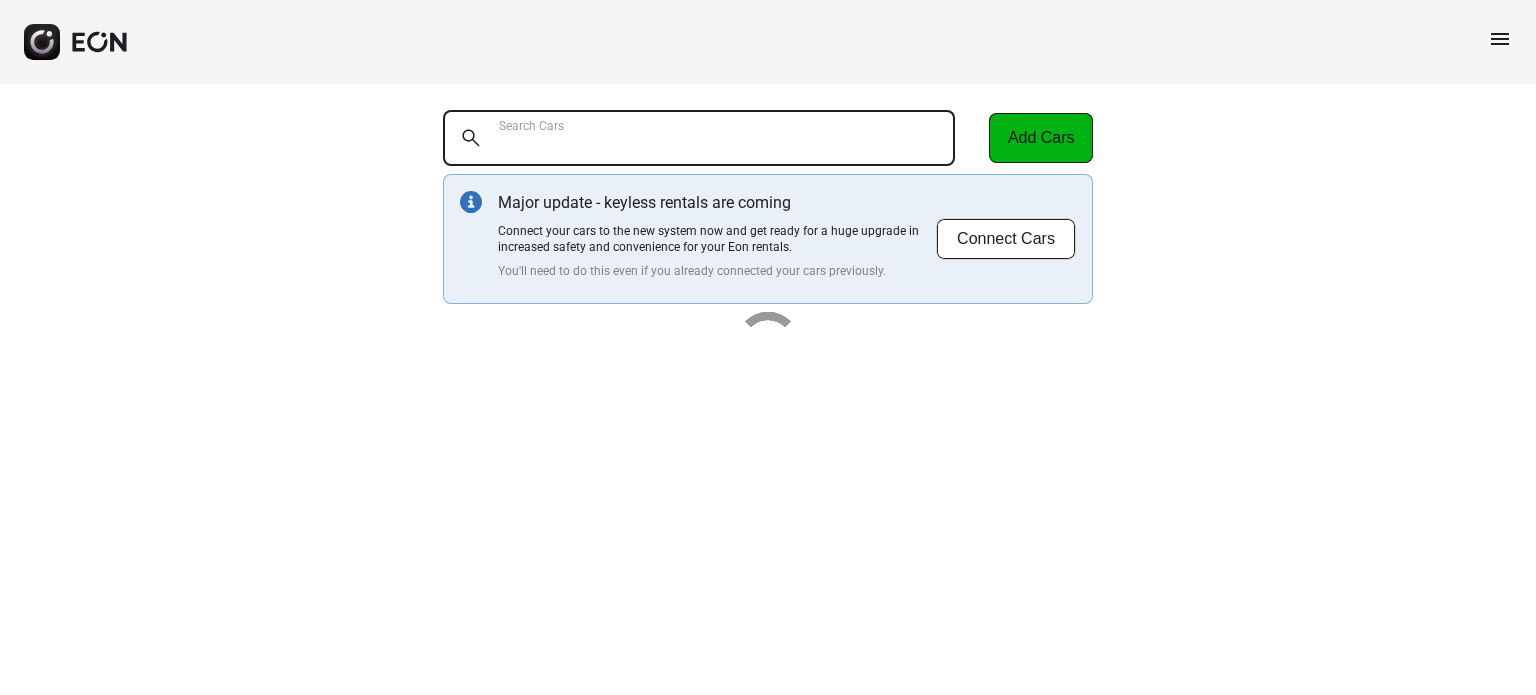 click on "Search Cars" at bounding box center (699, 138) 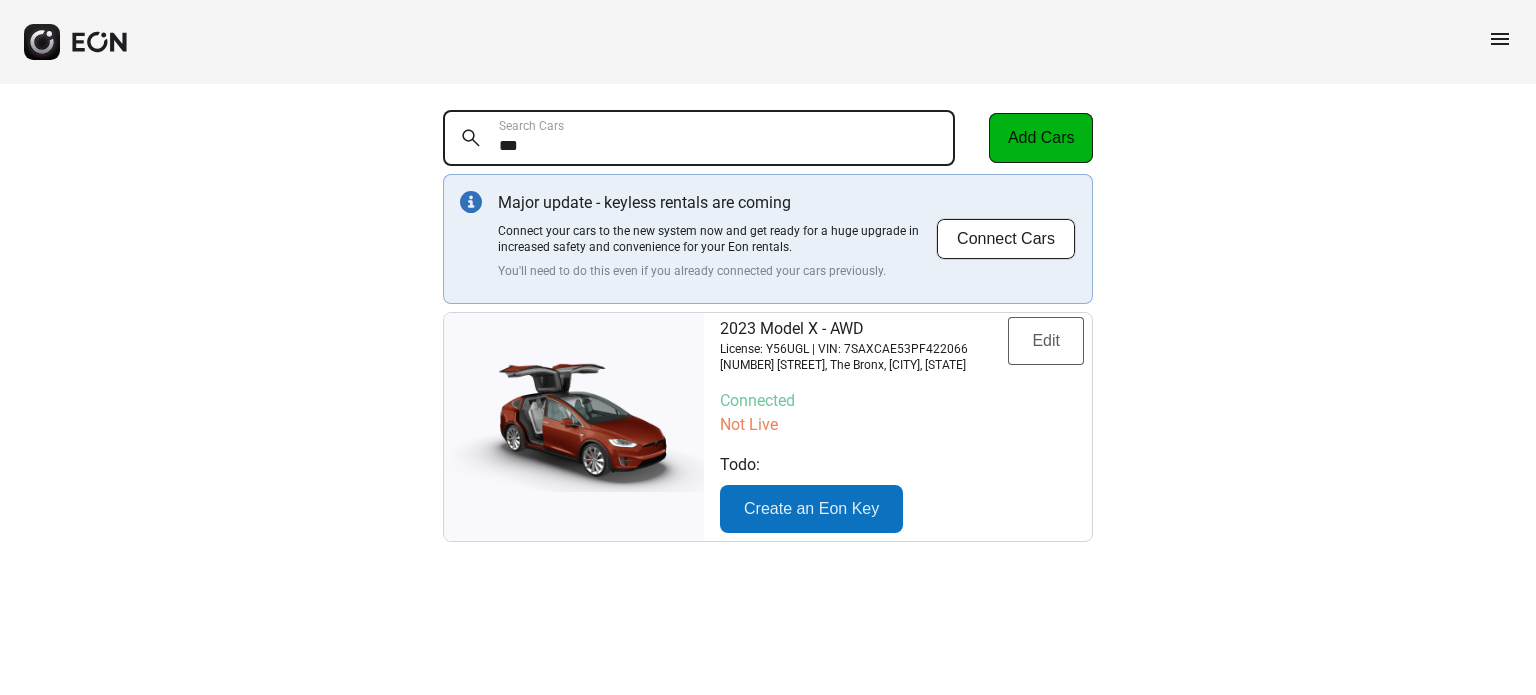 type on "***" 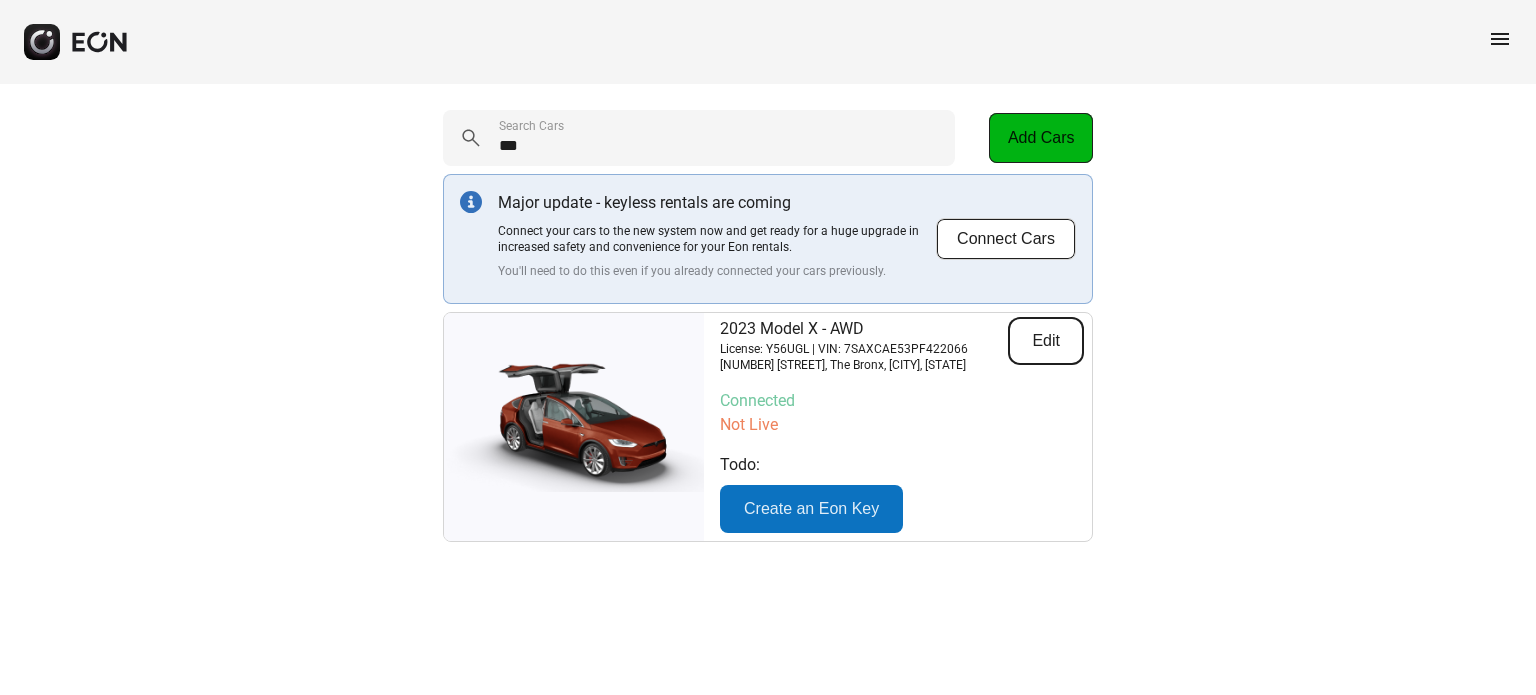 click on "Edit" at bounding box center (1046, 341) 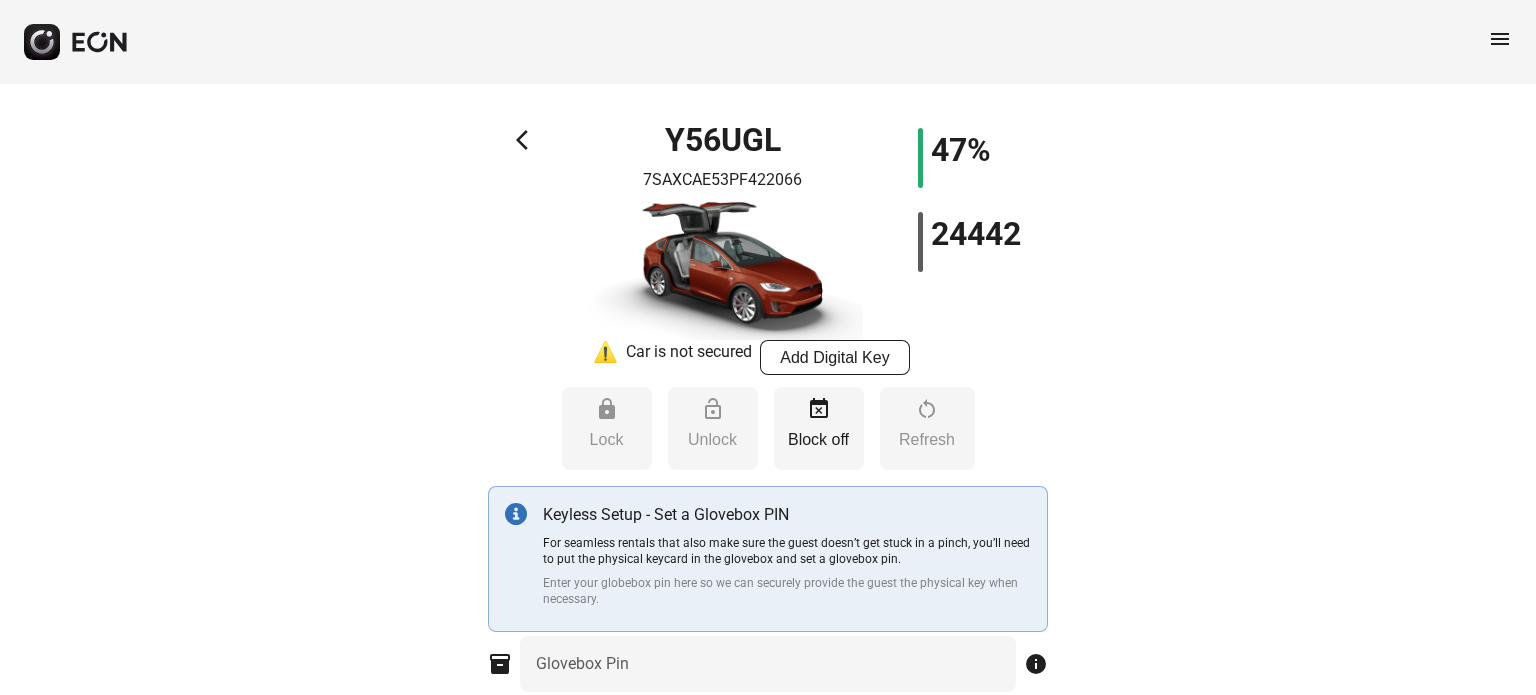 type on "****" 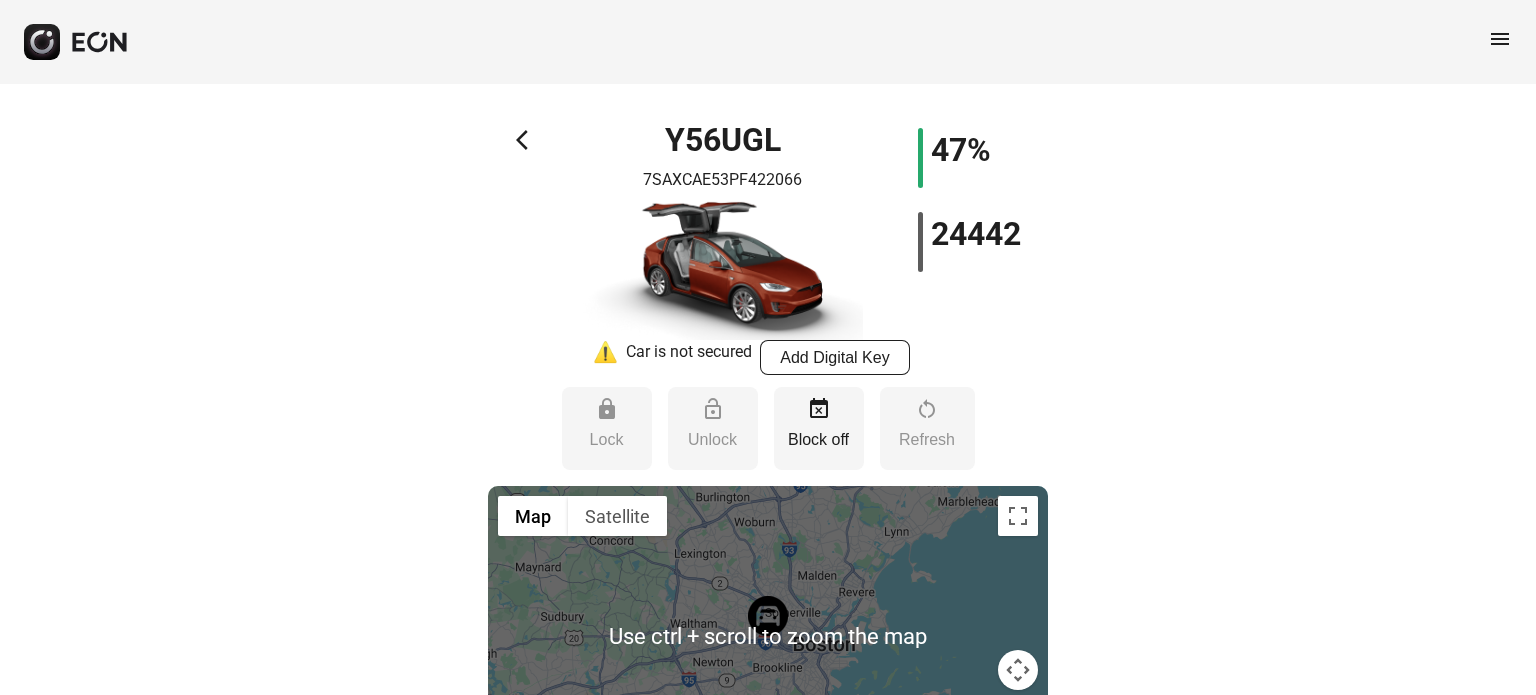scroll, scrollTop: 600, scrollLeft: 0, axis: vertical 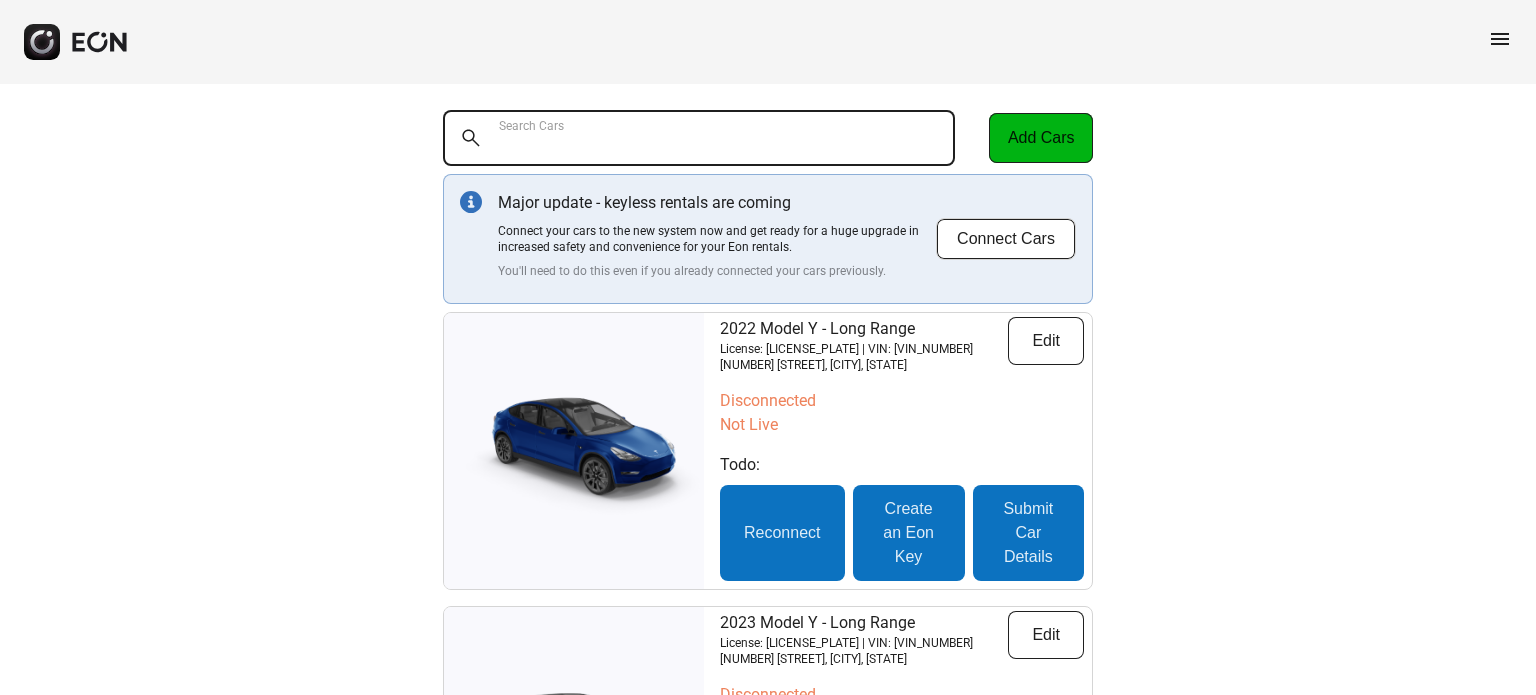 click on "Search Cars" at bounding box center [699, 138] 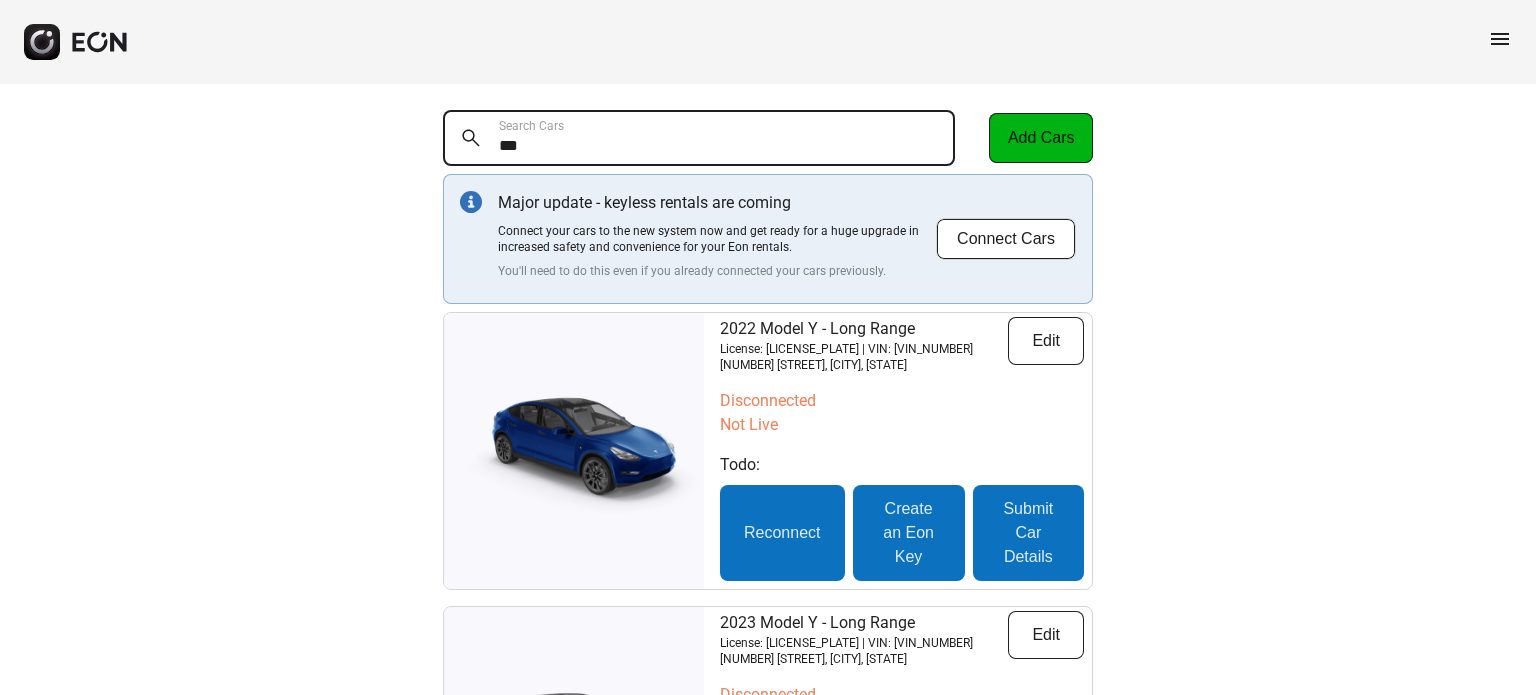 type on "***" 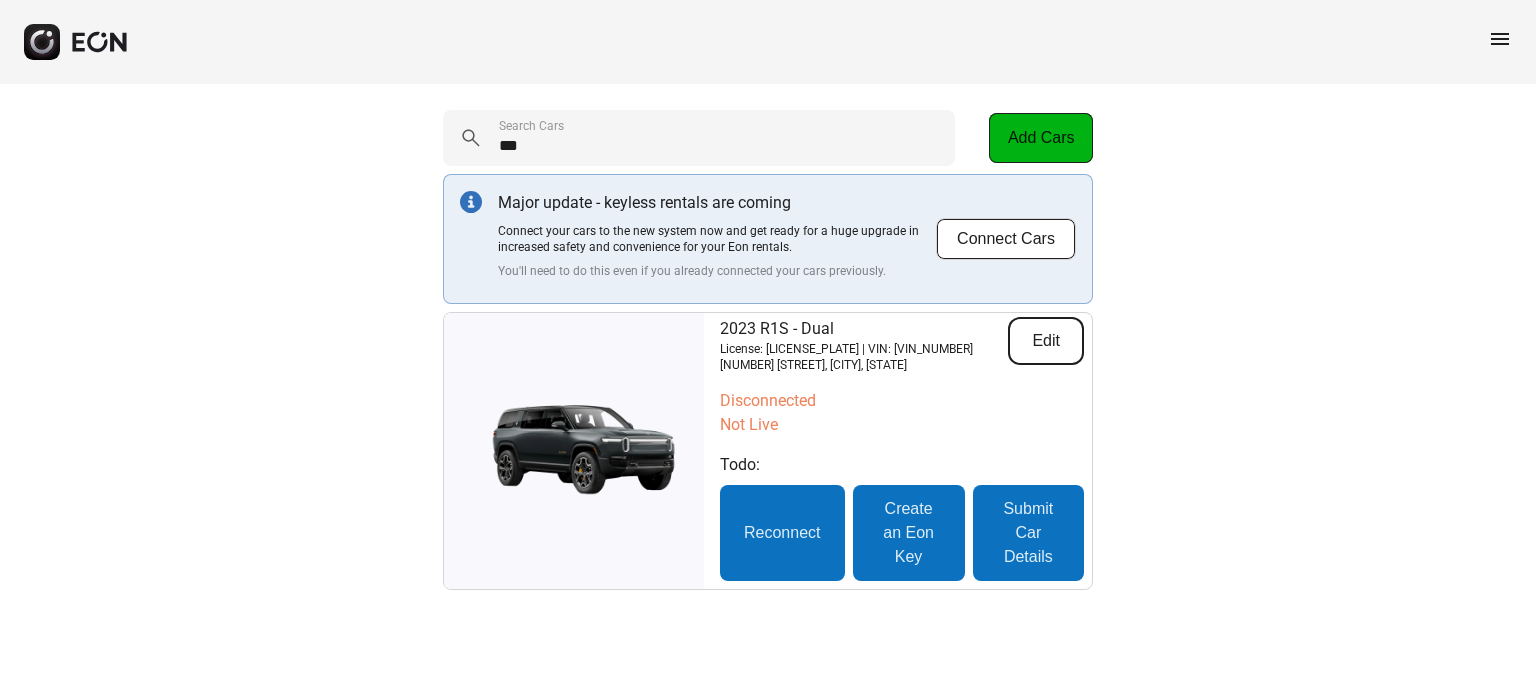 click on "Edit" at bounding box center (1046, 341) 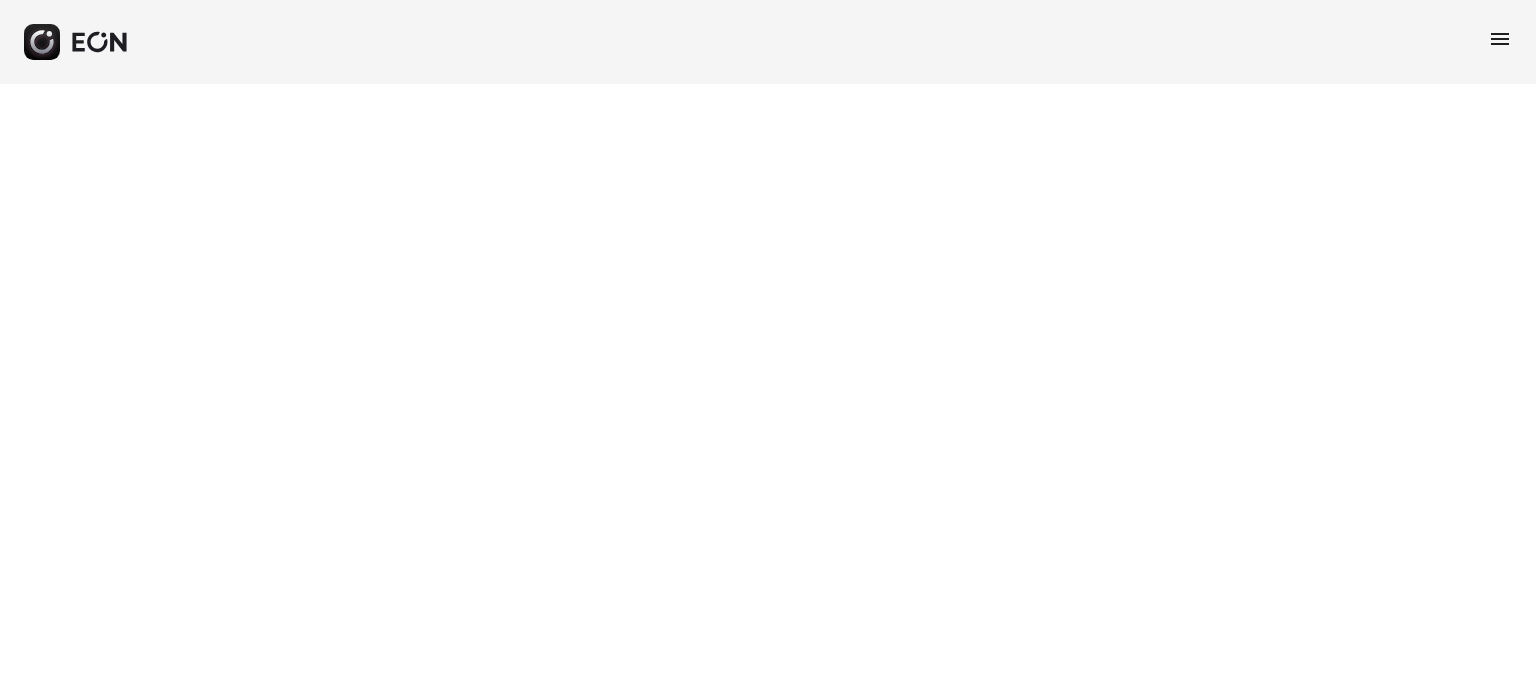select on "**" 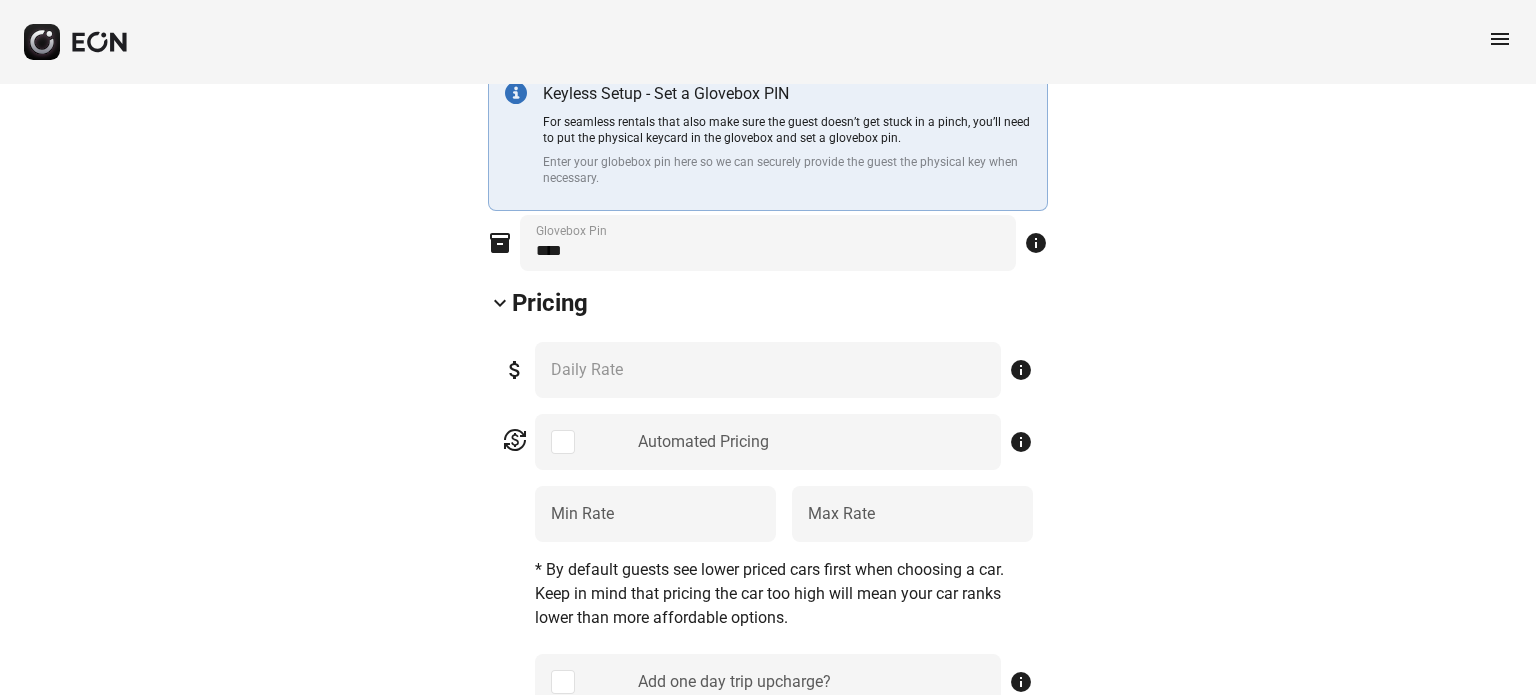 scroll, scrollTop: 600, scrollLeft: 0, axis: vertical 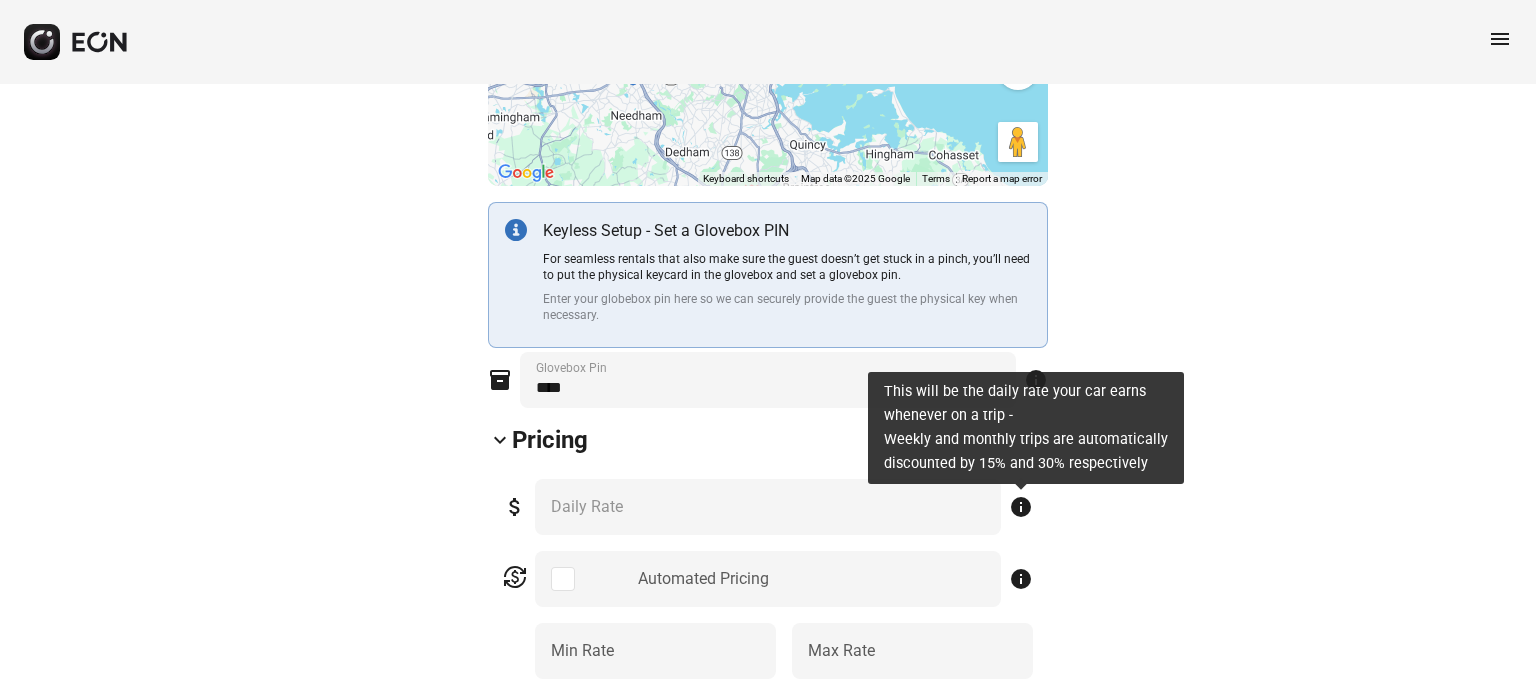 click on "info" at bounding box center (1021, 507) 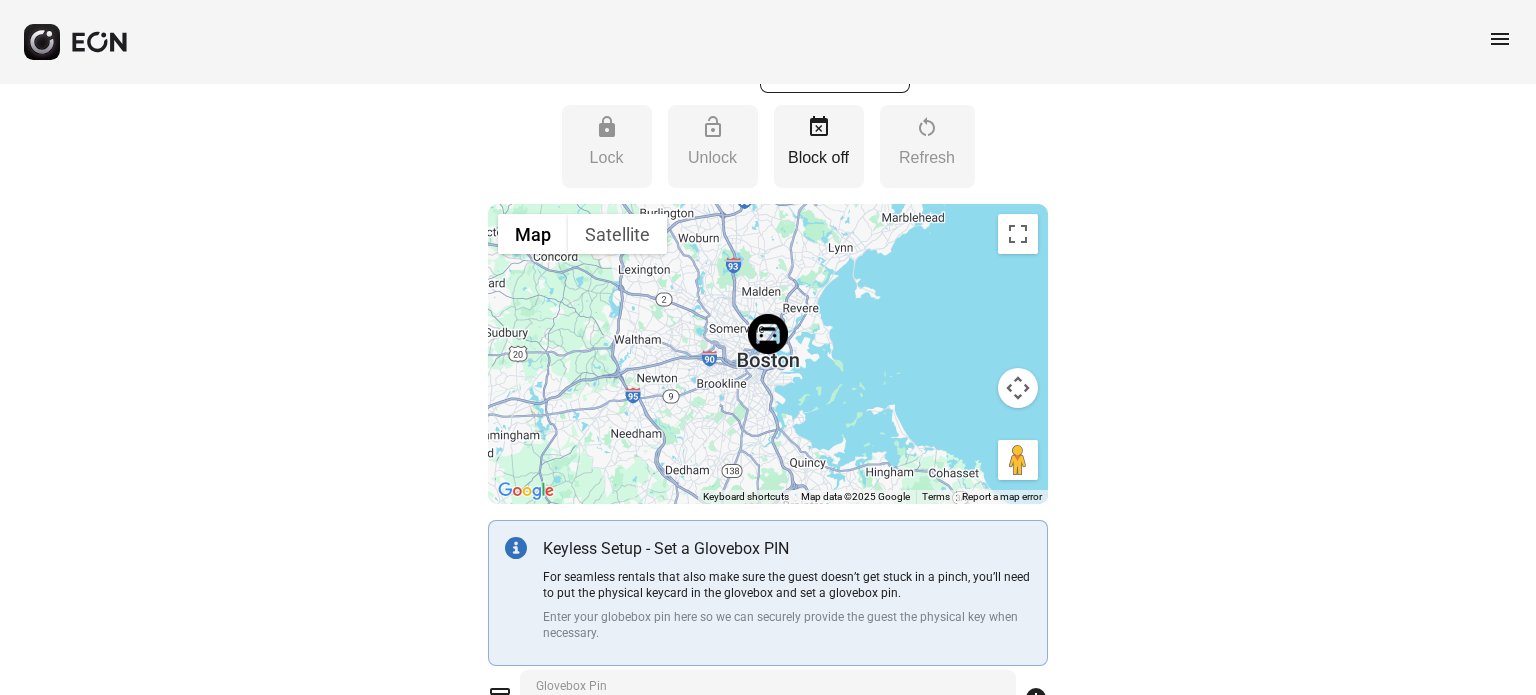 scroll, scrollTop: 0, scrollLeft: 0, axis: both 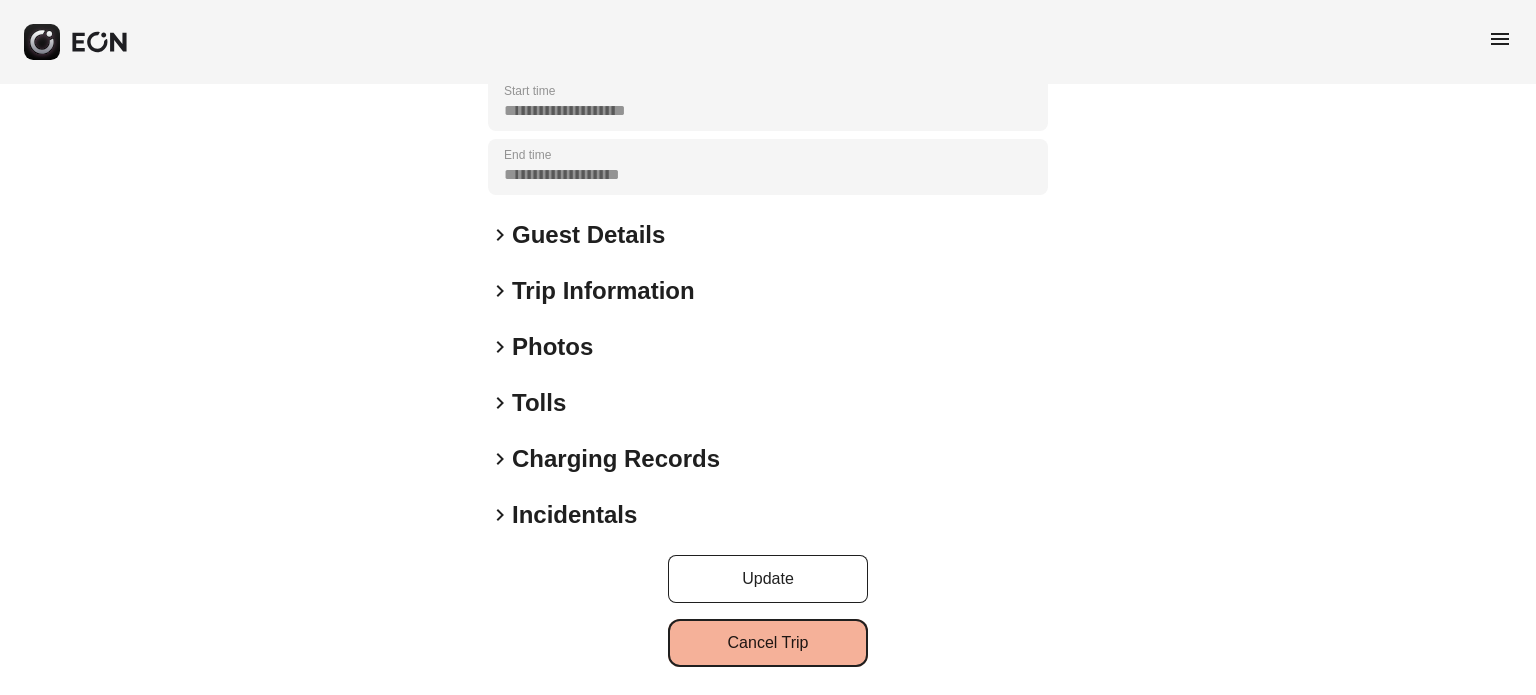 click on "Cancel Trip" at bounding box center [768, 643] 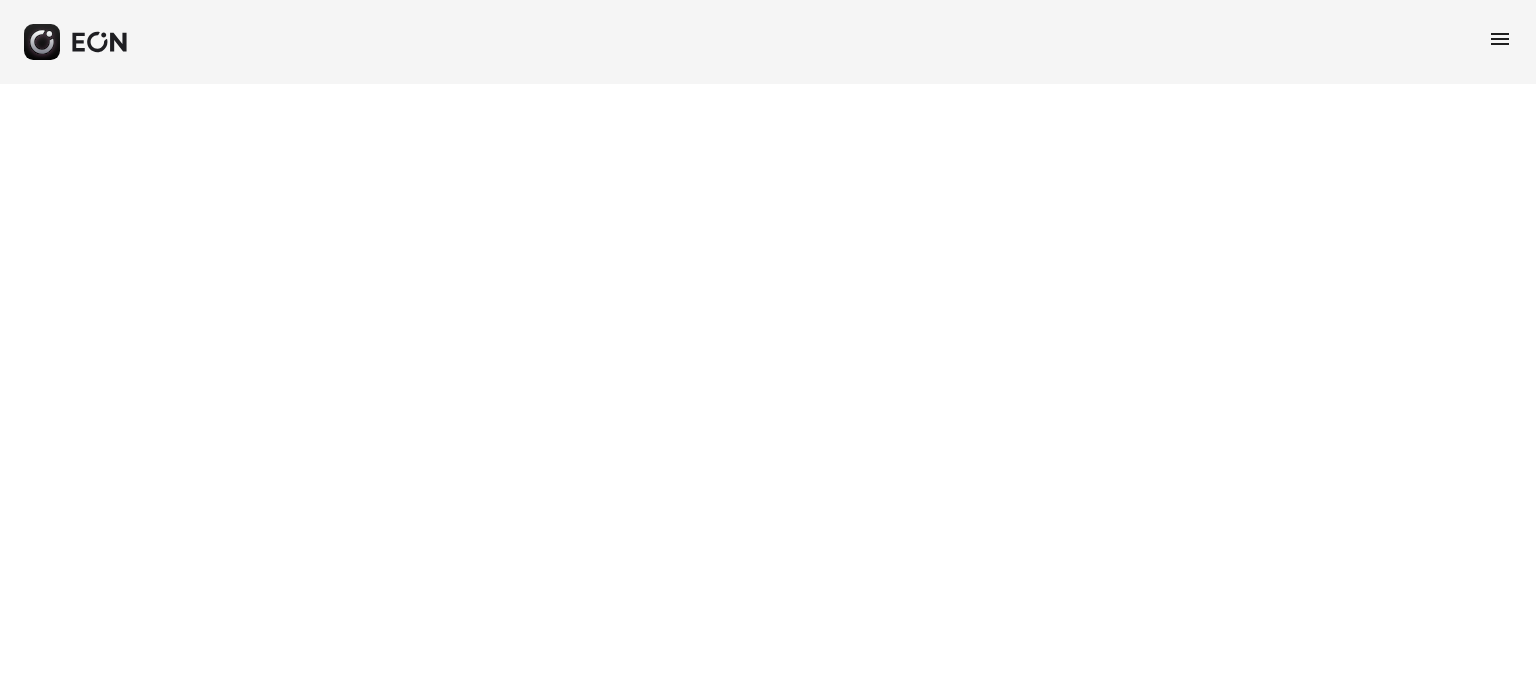 scroll, scrollTop: 0, scrollLeft: 0, axis: both 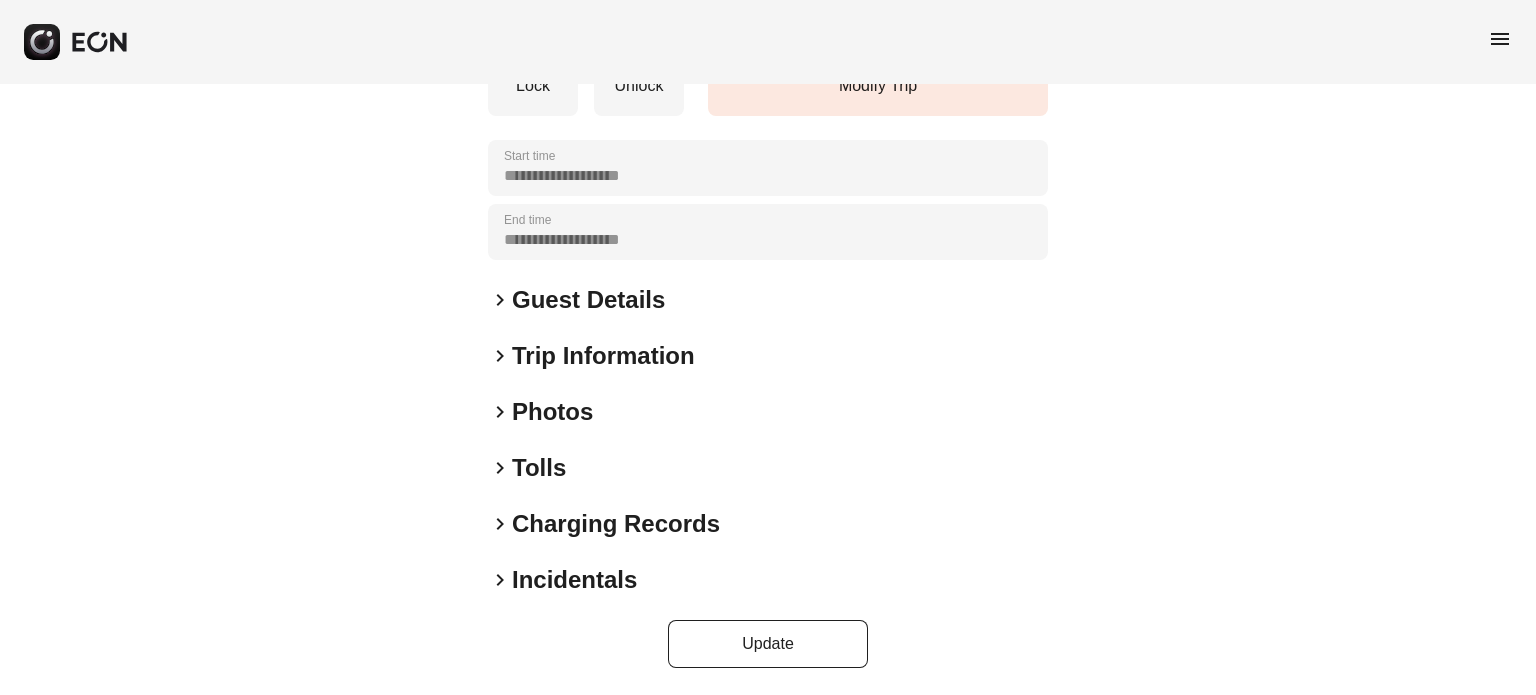 click on "Guest Details" at bounding box center [588, 300] 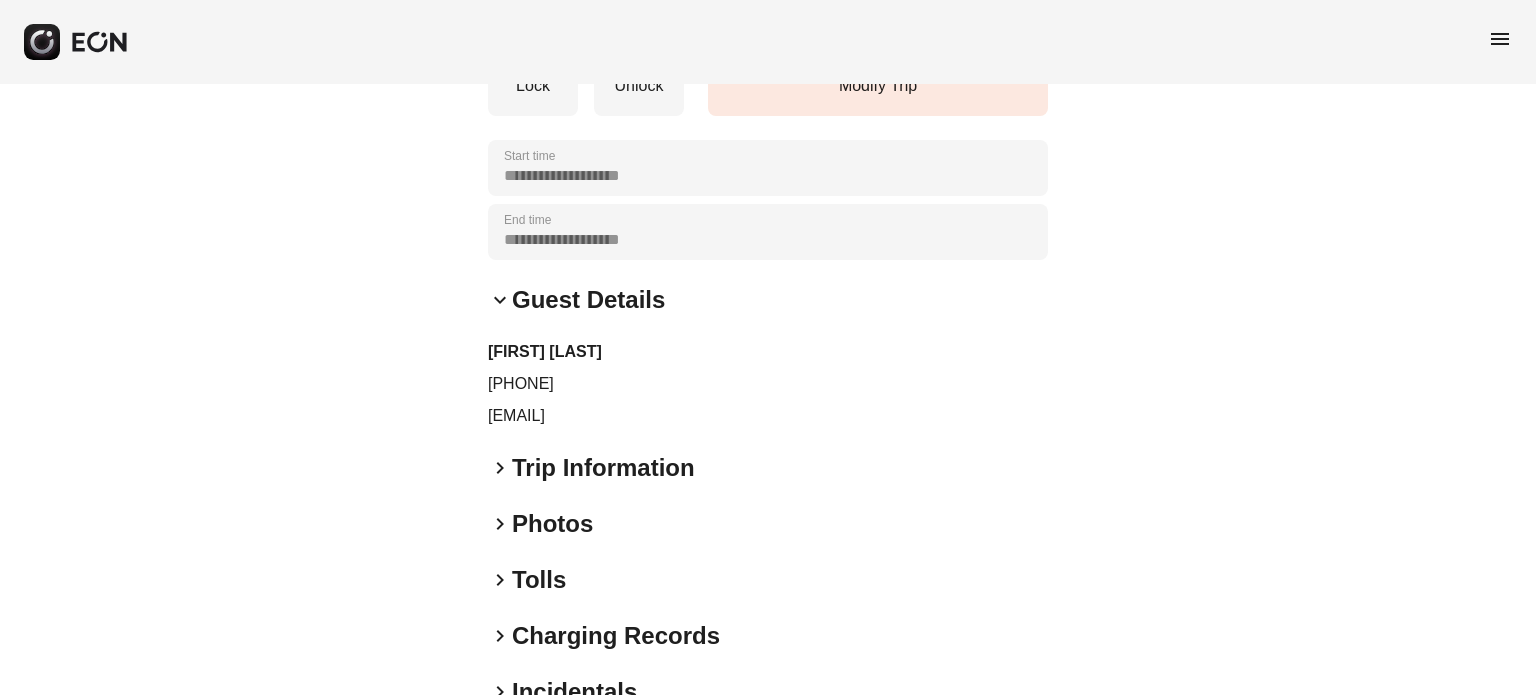 drag, startPoint x: 561, startPoint y: 380, endPoint x: 504, endPoint y: 383, distance: 57.07889 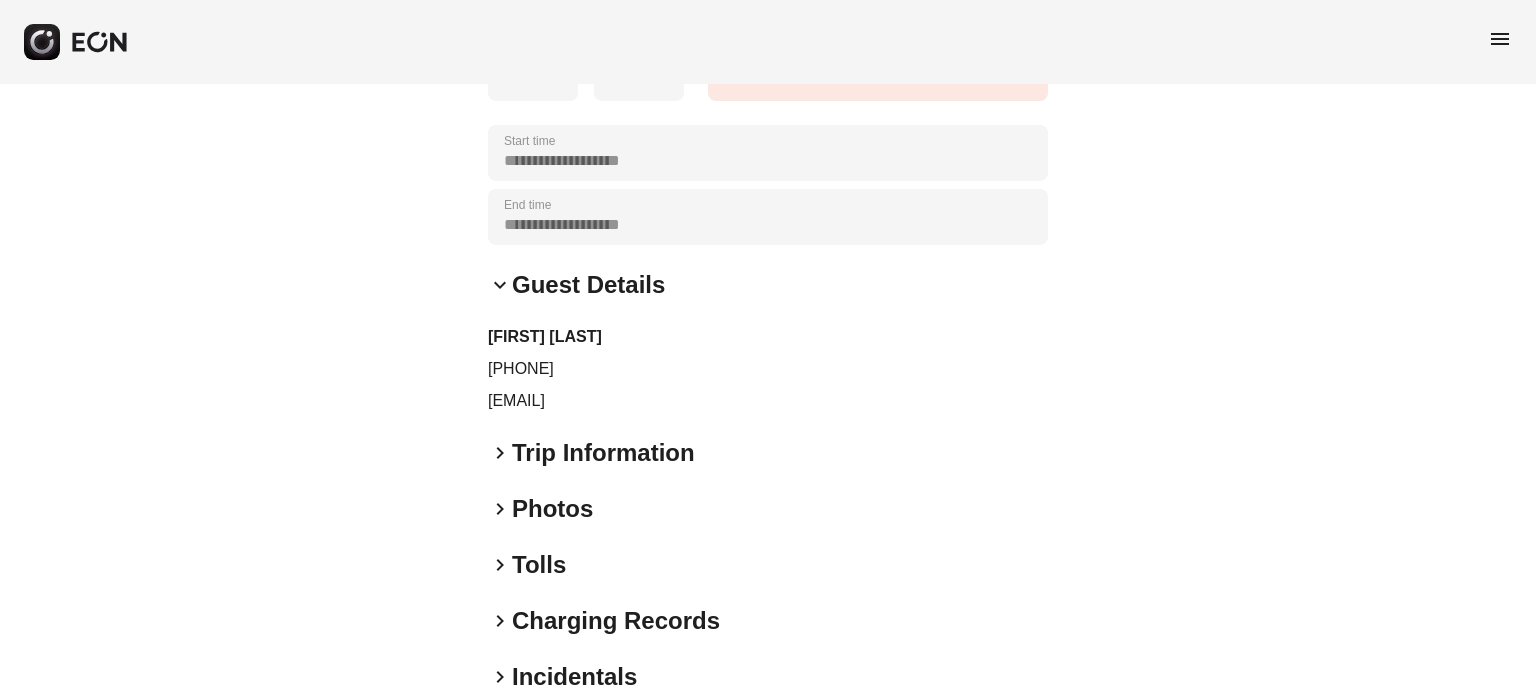 scroll, scrollTop: 413, scrollLeft: 0, axis: vertical 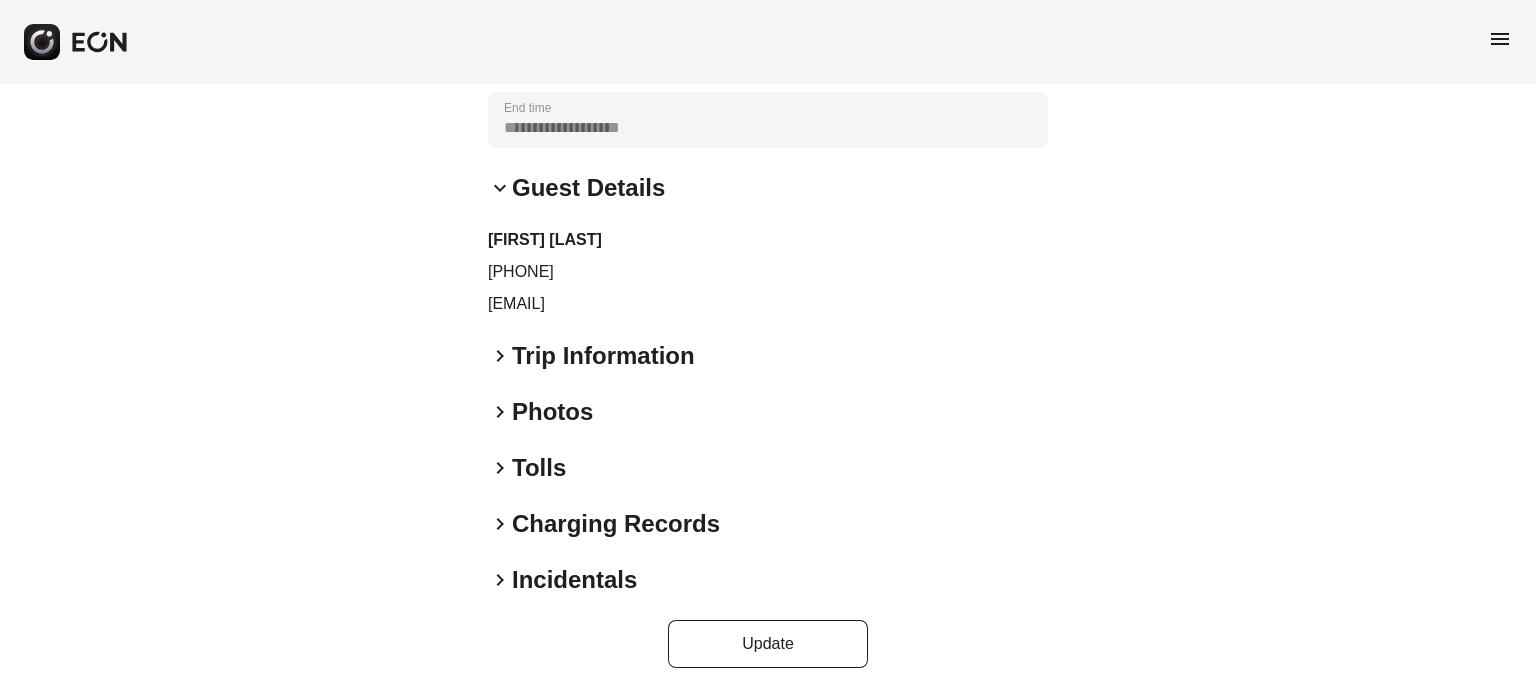 drag, startPoint x: 548, startPoint y: 311, endPoint x: 479, endPoint y: 316, distance: 69.18092 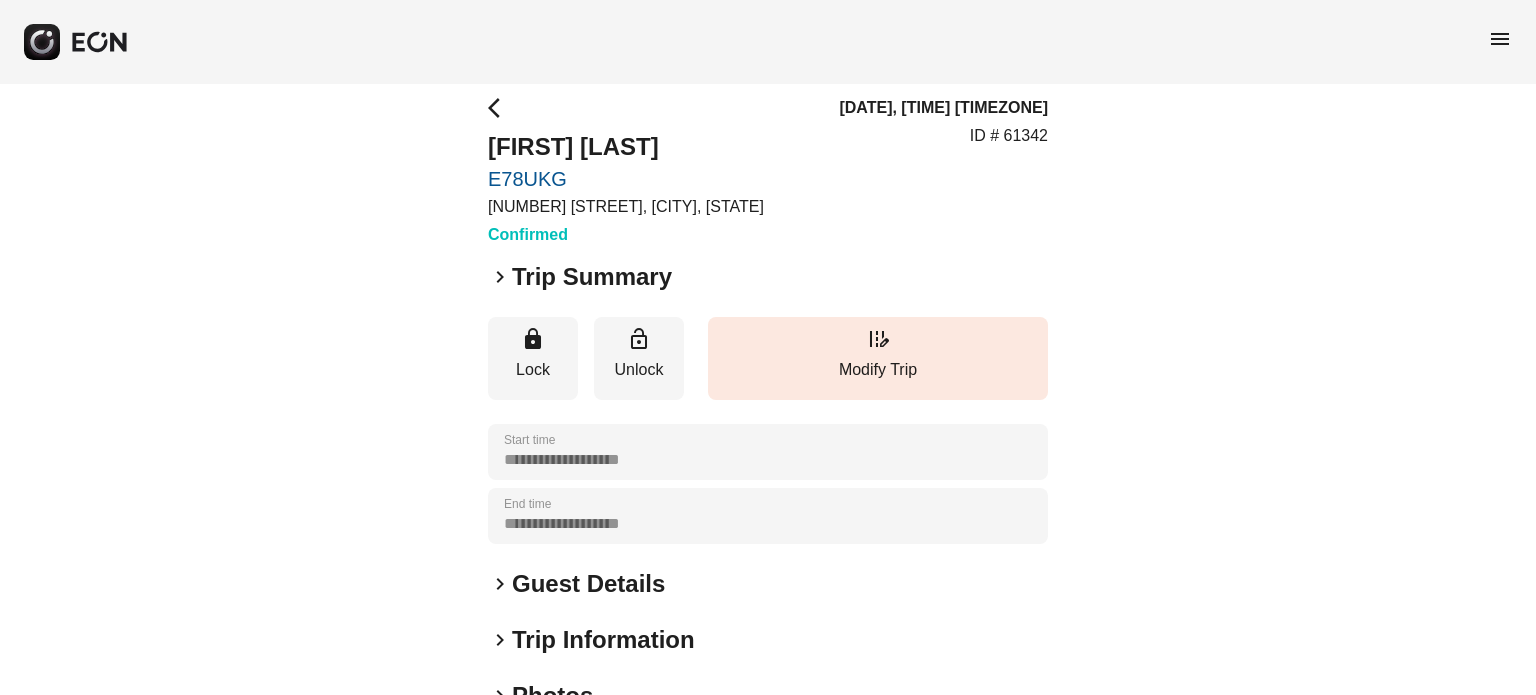 scroll, scrollTop: 0, scrollLeft: 0, axis: both 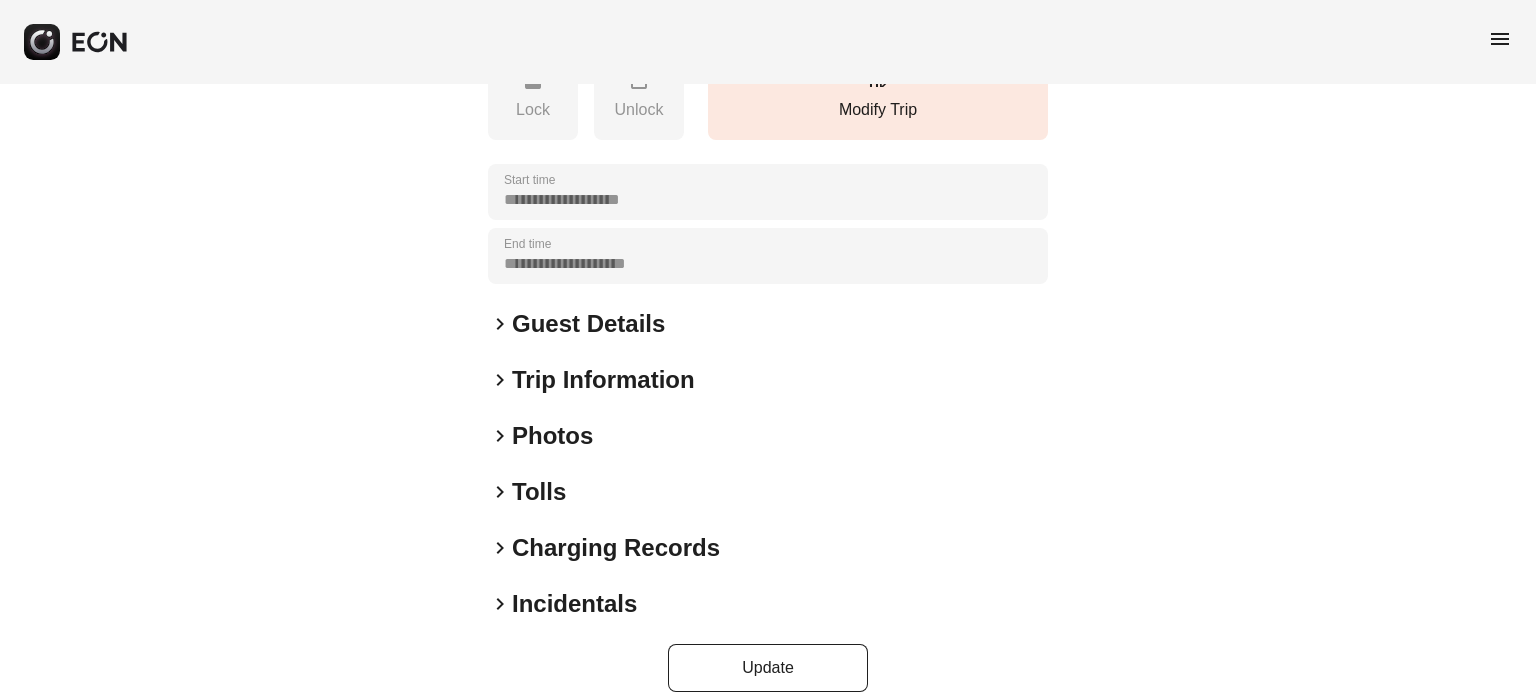 click on "Trip Information" at bounding box center [603, 380] 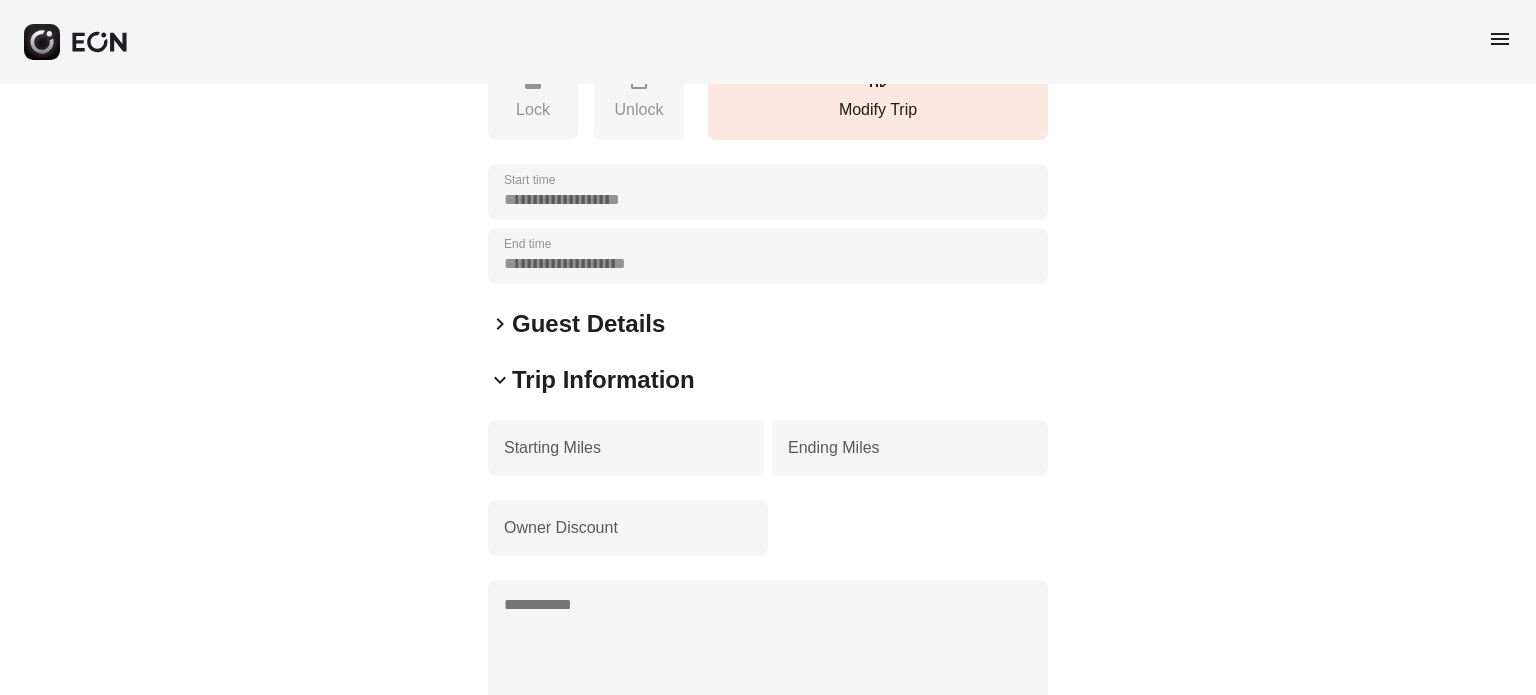 click on "Trip Information" at bounding box center [603, 380] 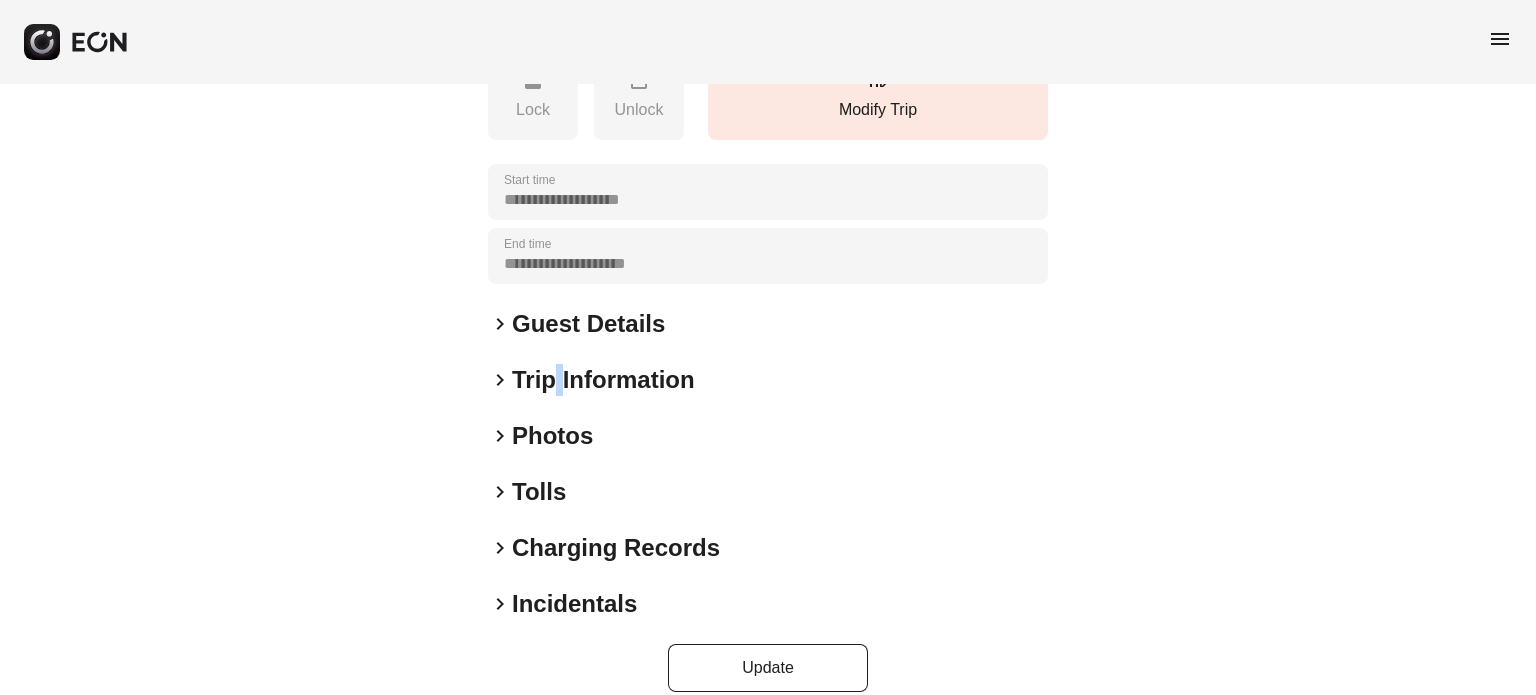 click on "Trip Information" at bounding box center [603, 380] 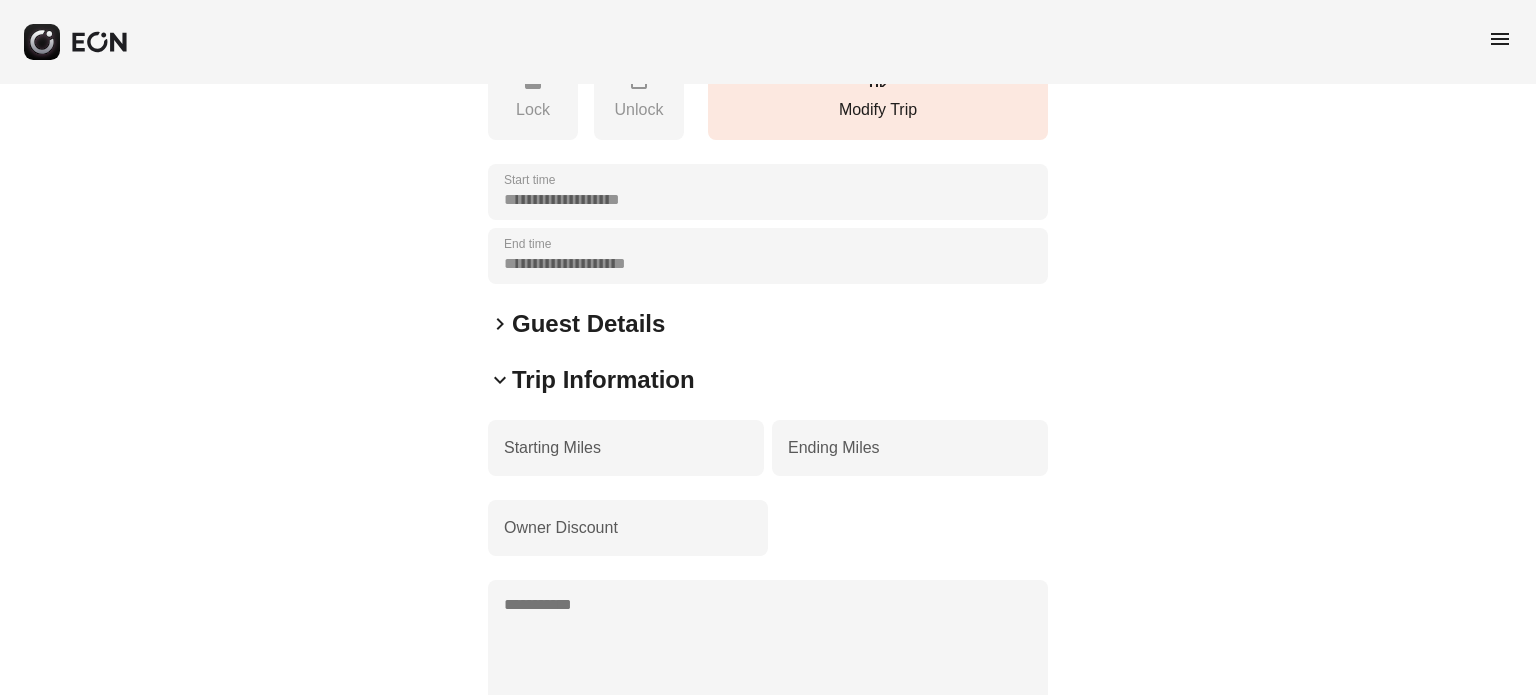 click on "Trip Information" at bounding box center [603, 380] 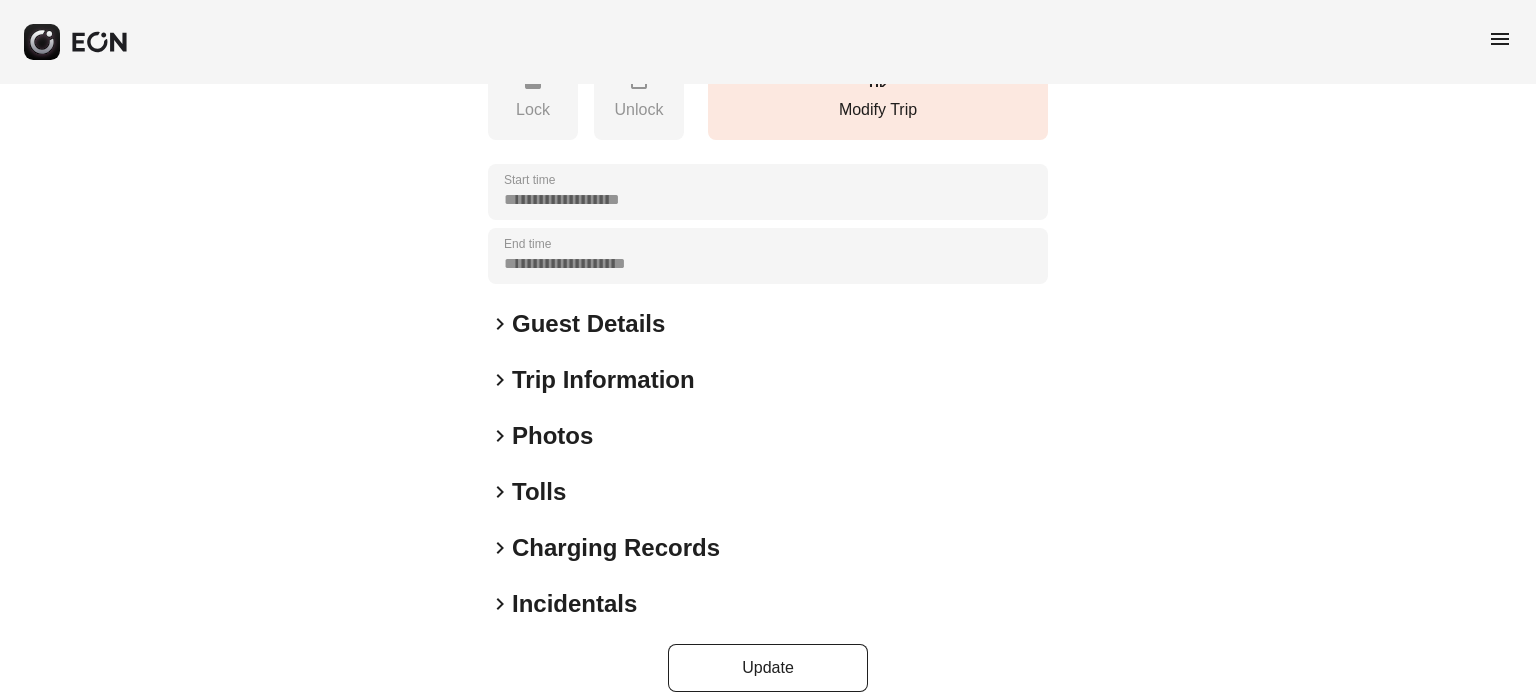 click on "Trip Information" at bounding box center [603, 380] 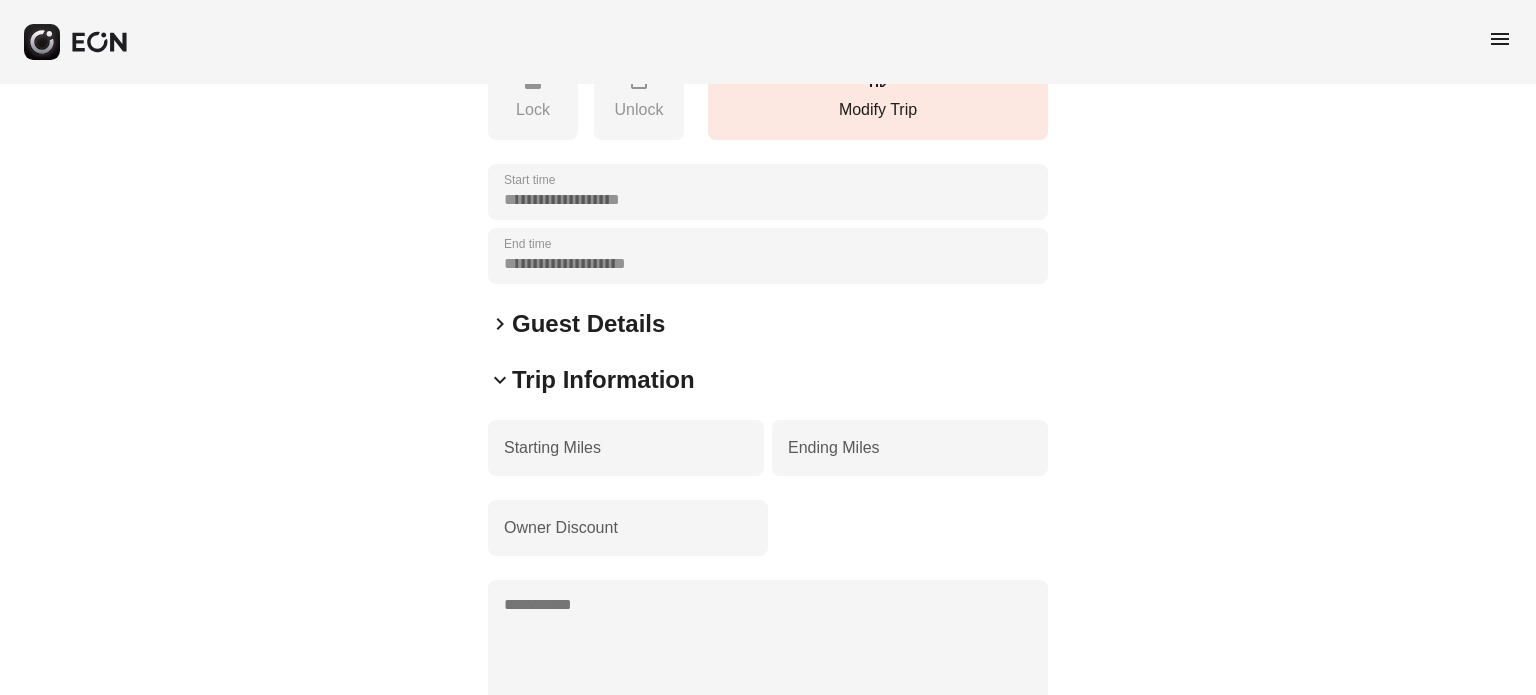 click on "Trip Information" at bounding box center (603, 380) 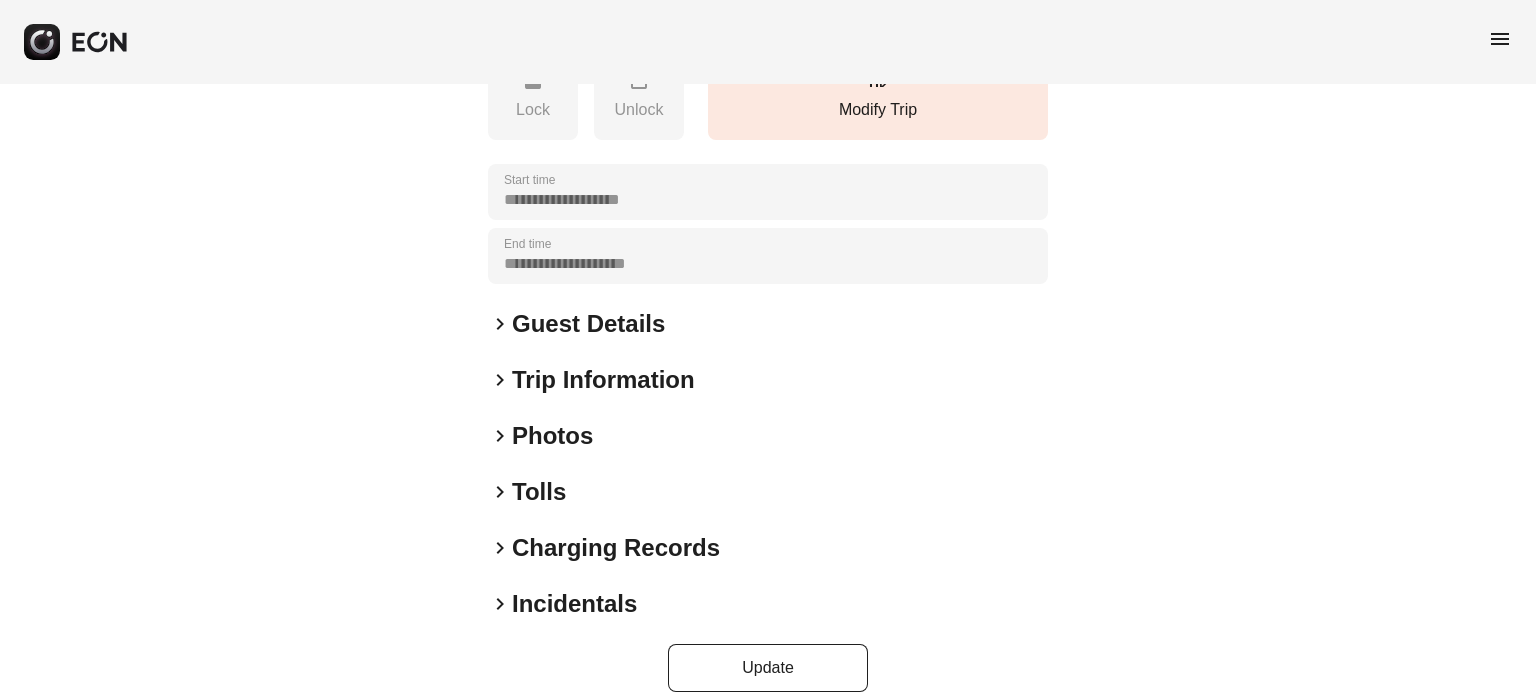 click on "Charging Records" at bounding box center (616, 548) 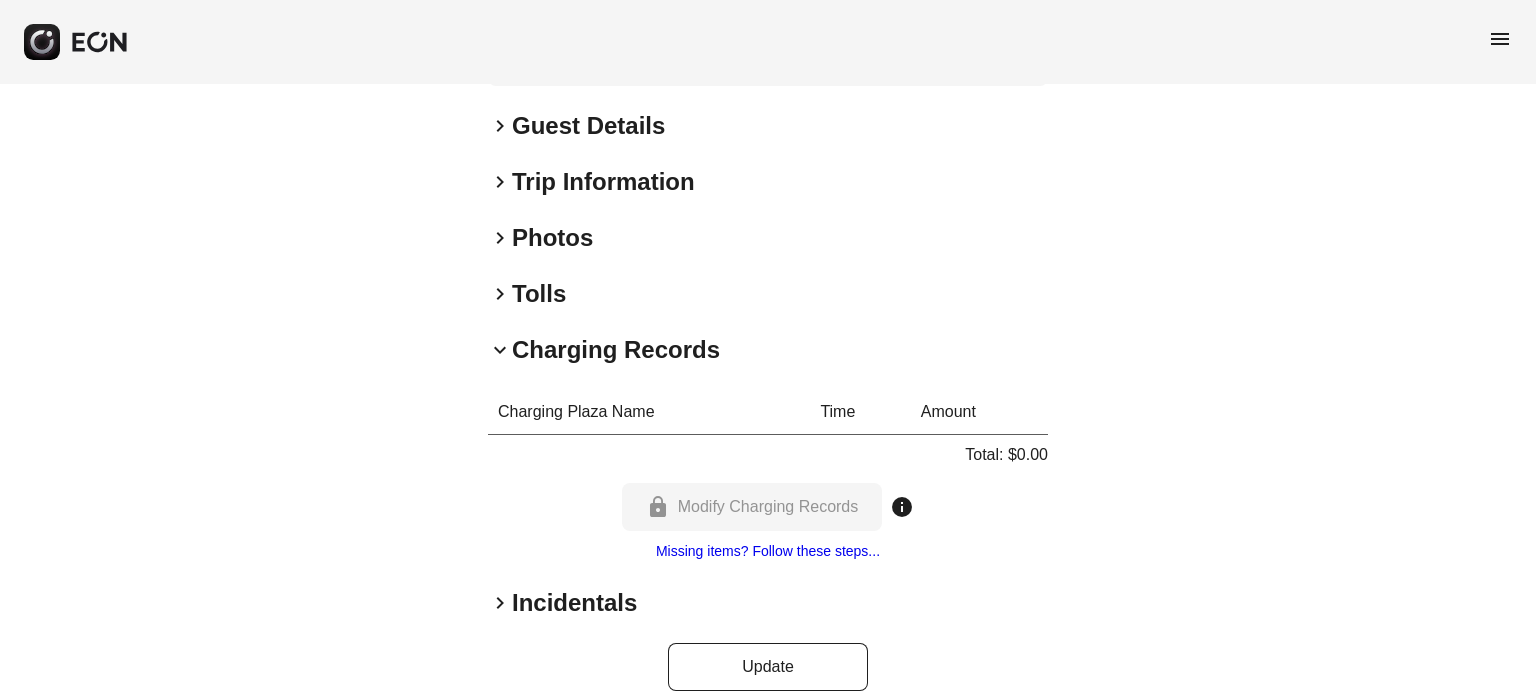 click on "Charging Records" at bounding box center [616, 350] 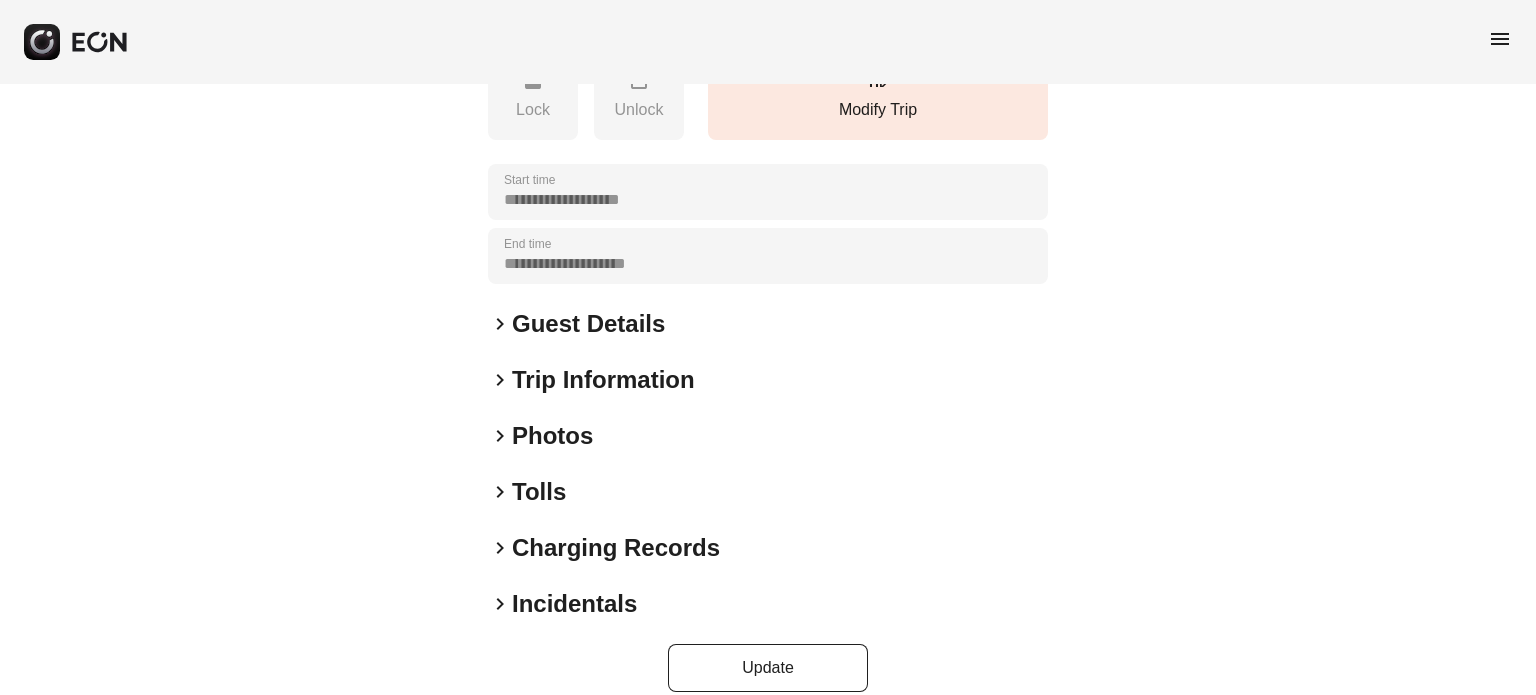 click on "Trip Information" at bounding box center [603, 380] 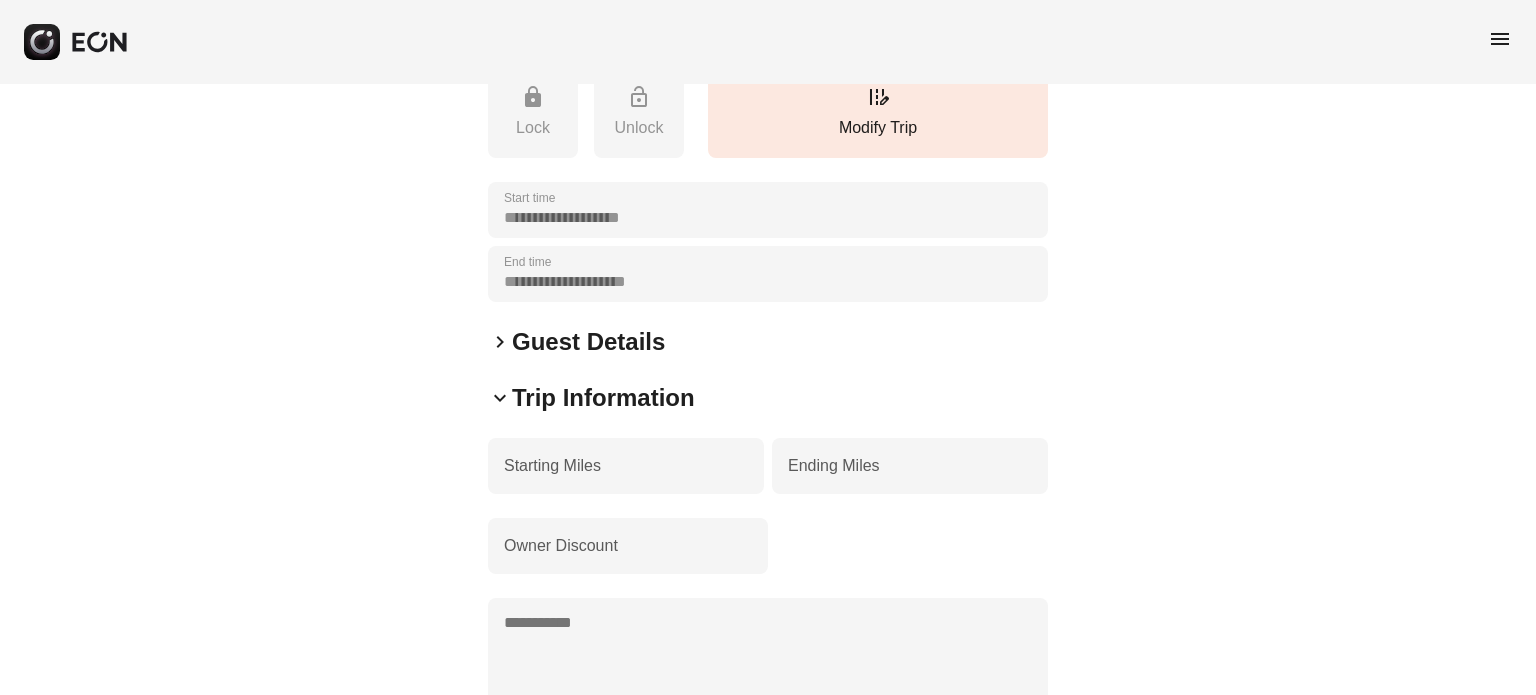 scroll, scrollTop: 270, scrollLeft: 0, axis: vertical 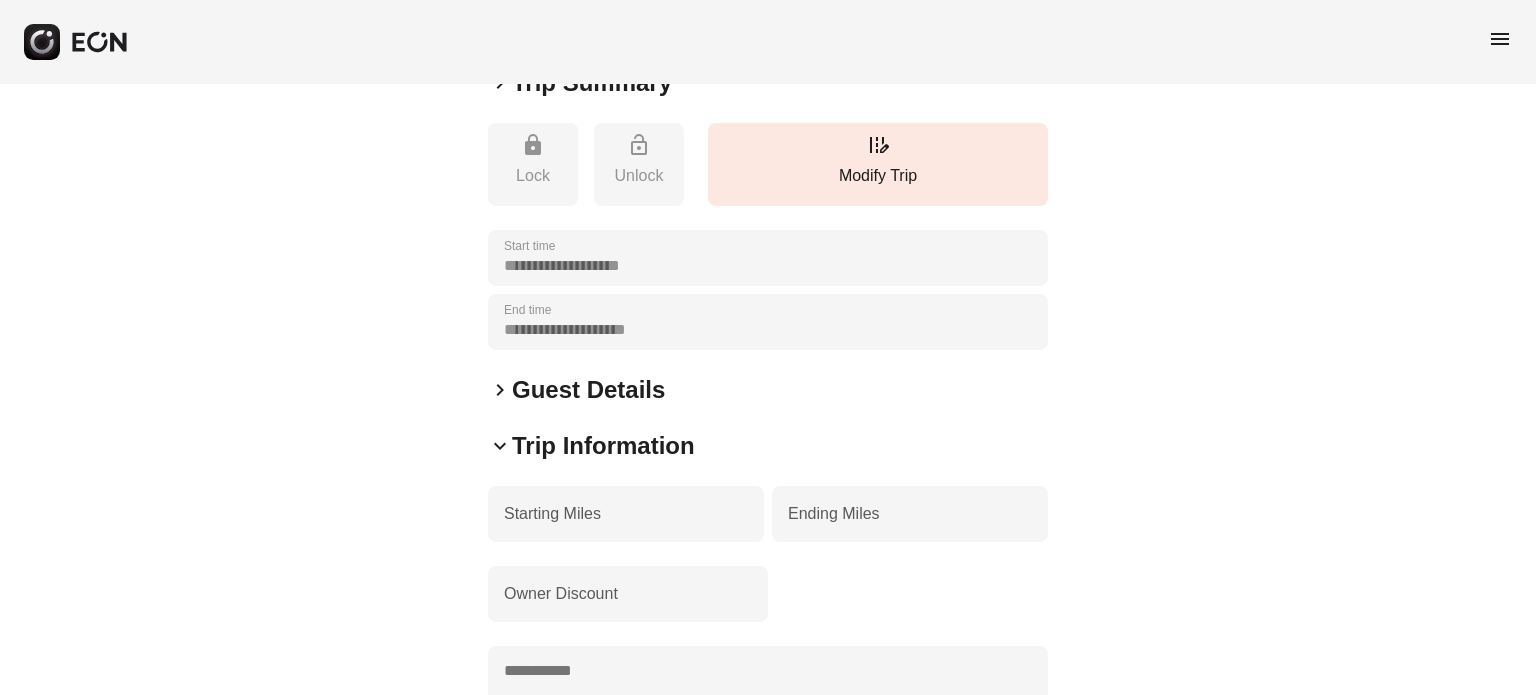 click on "Trip Information" at bounding box center (603, 446) 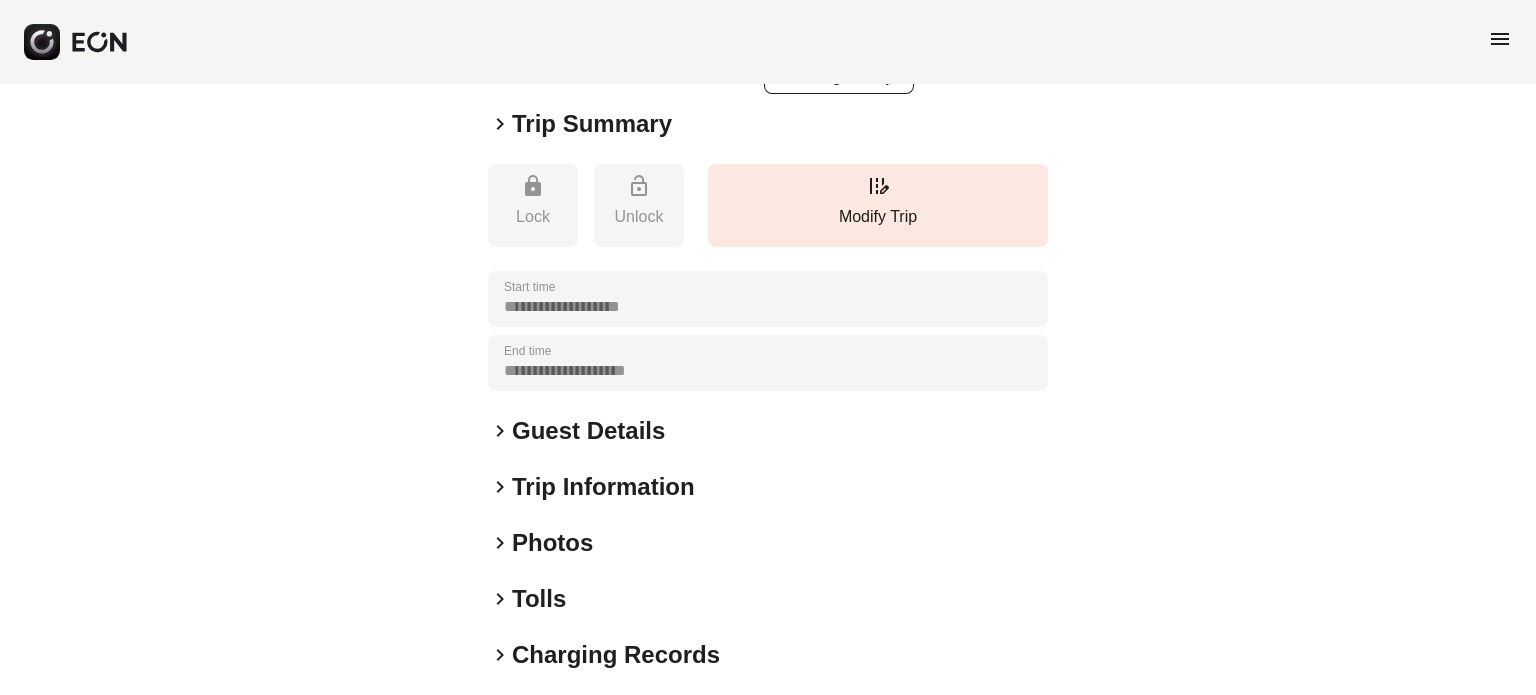 scroll, scrollTop: 336, scrollLeft: 0, axis: vertical 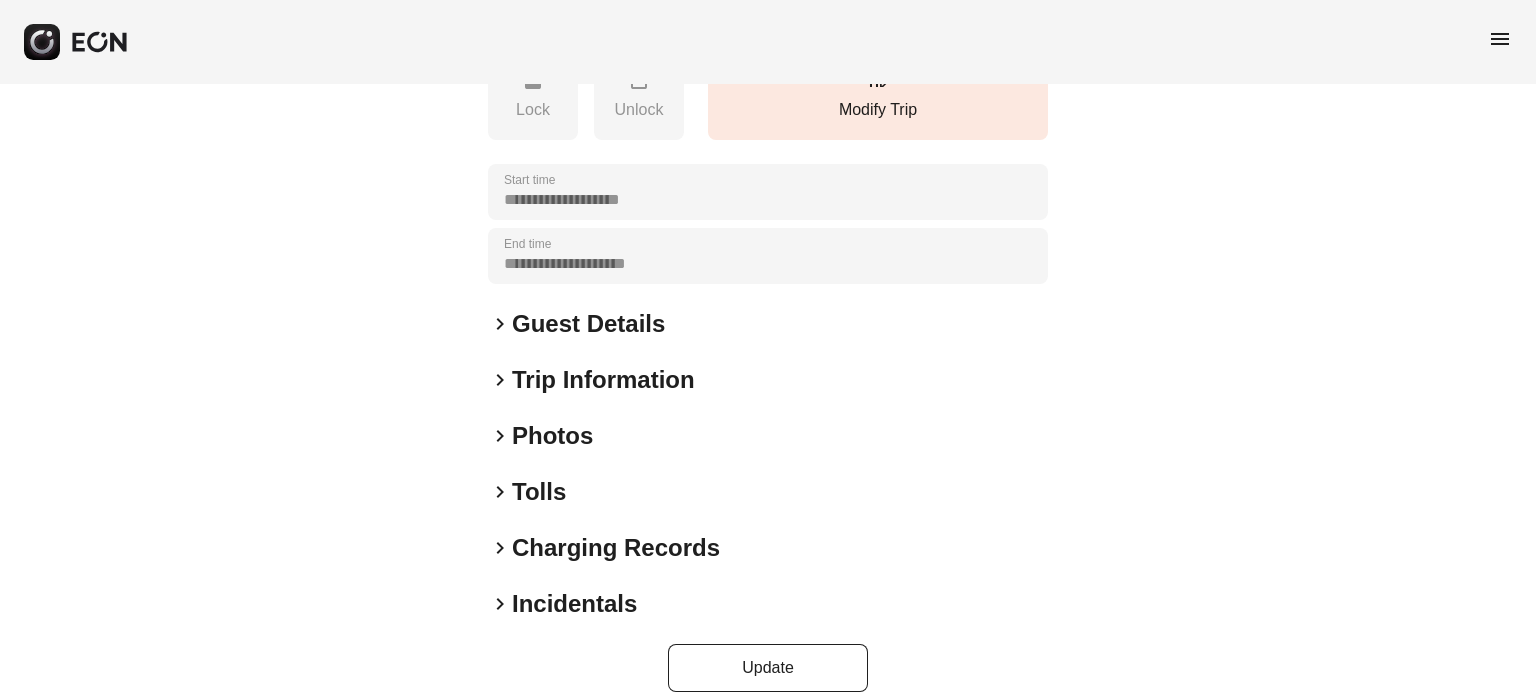 click on "Incidentals" at bounding box center [574, 604] 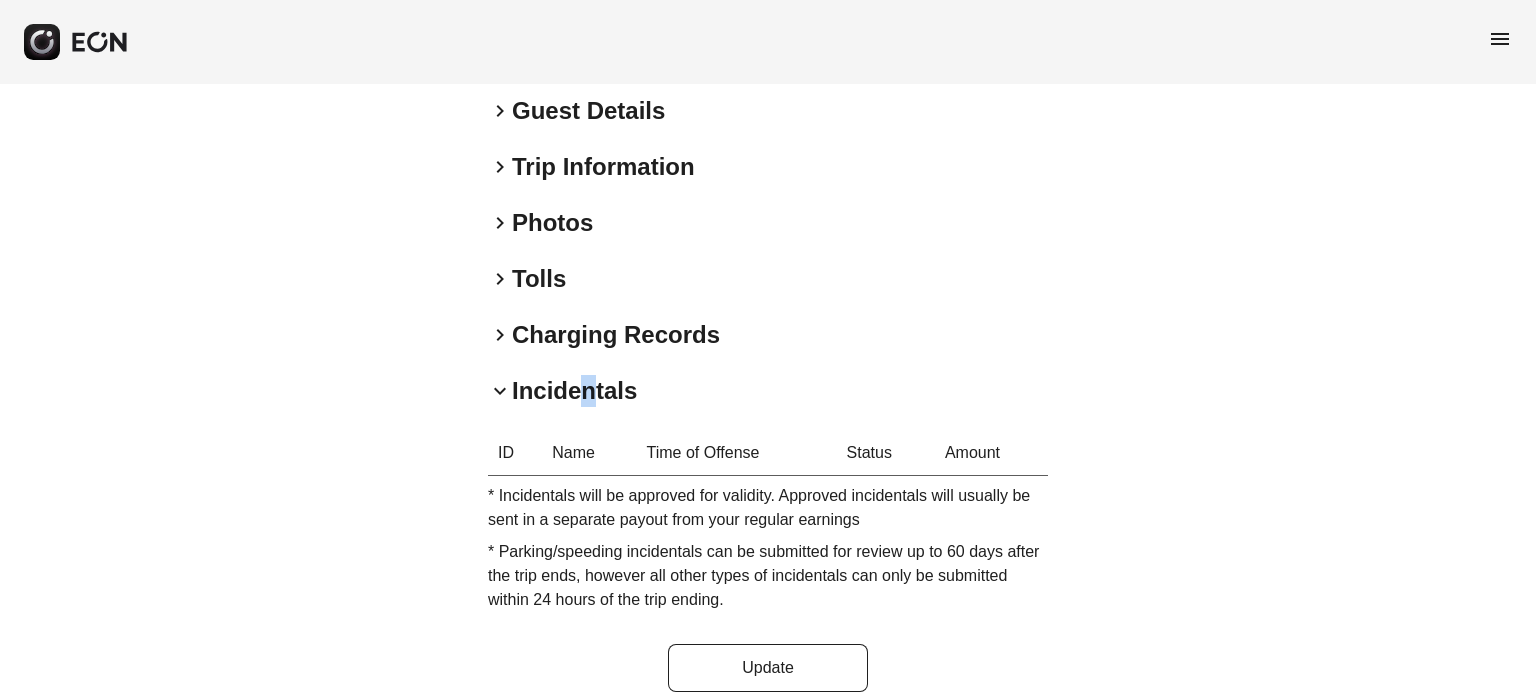 click on "Incidentals" at bounding box center (574, 391) 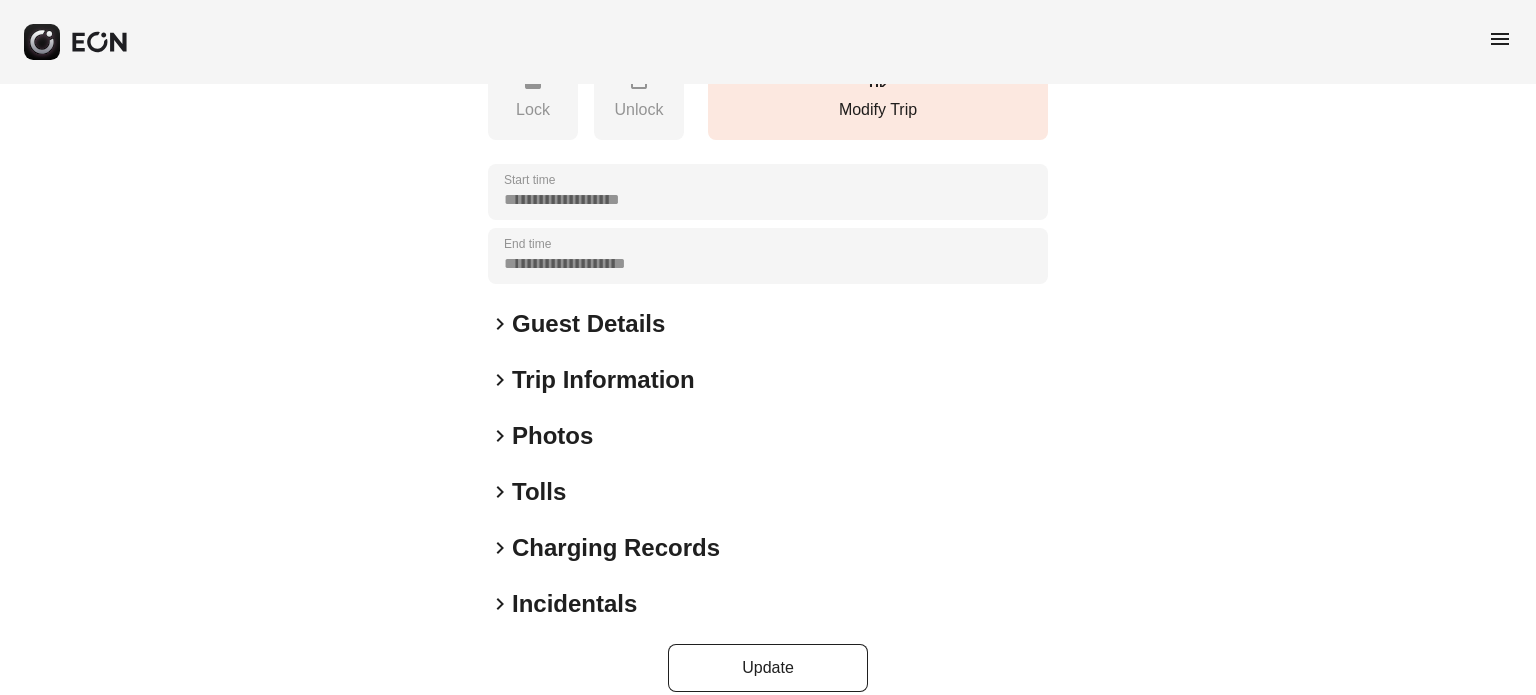click on "Charging Records" at bounding box center (616, 548) 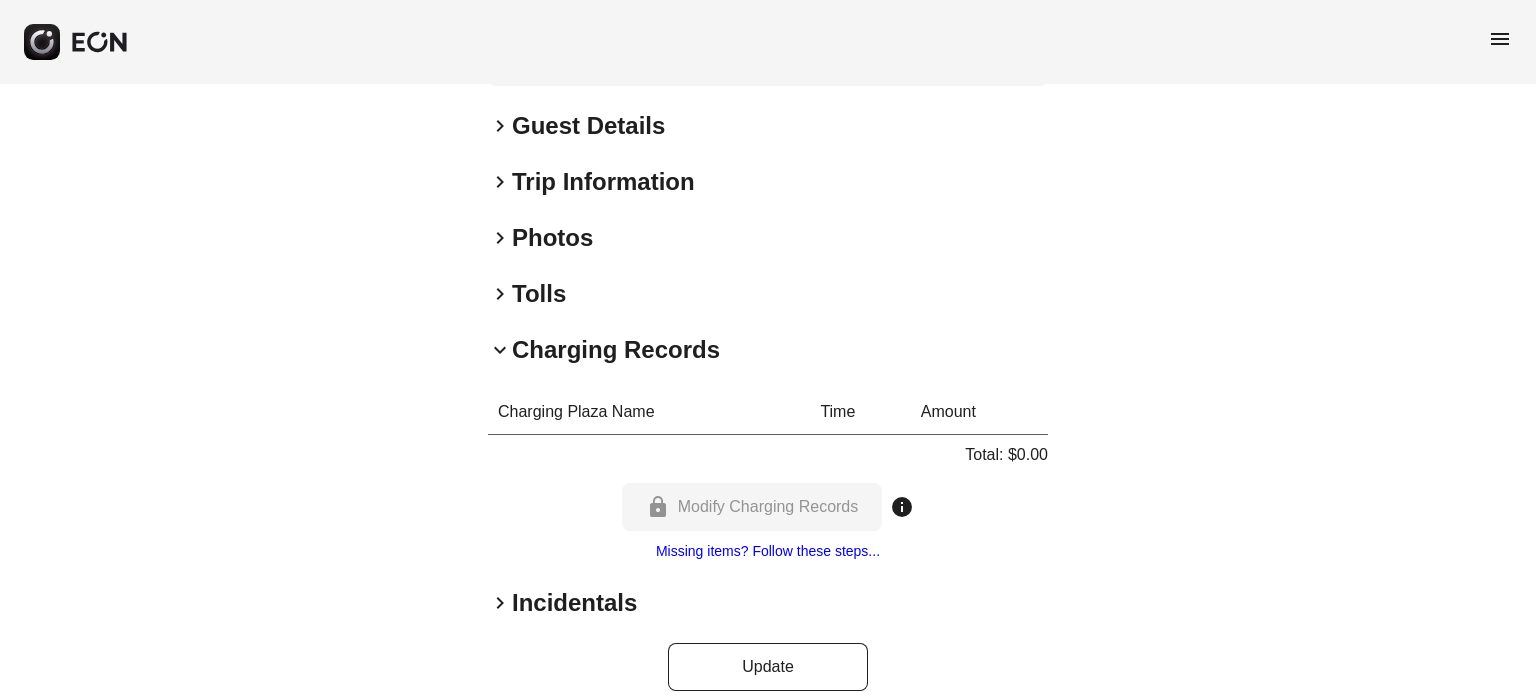 click on "Charging Plaza Name Time Amount Total: $0.00 lock Modify Charging Records info Missing items? Follow these steps..." at bounding box center [768, 476] 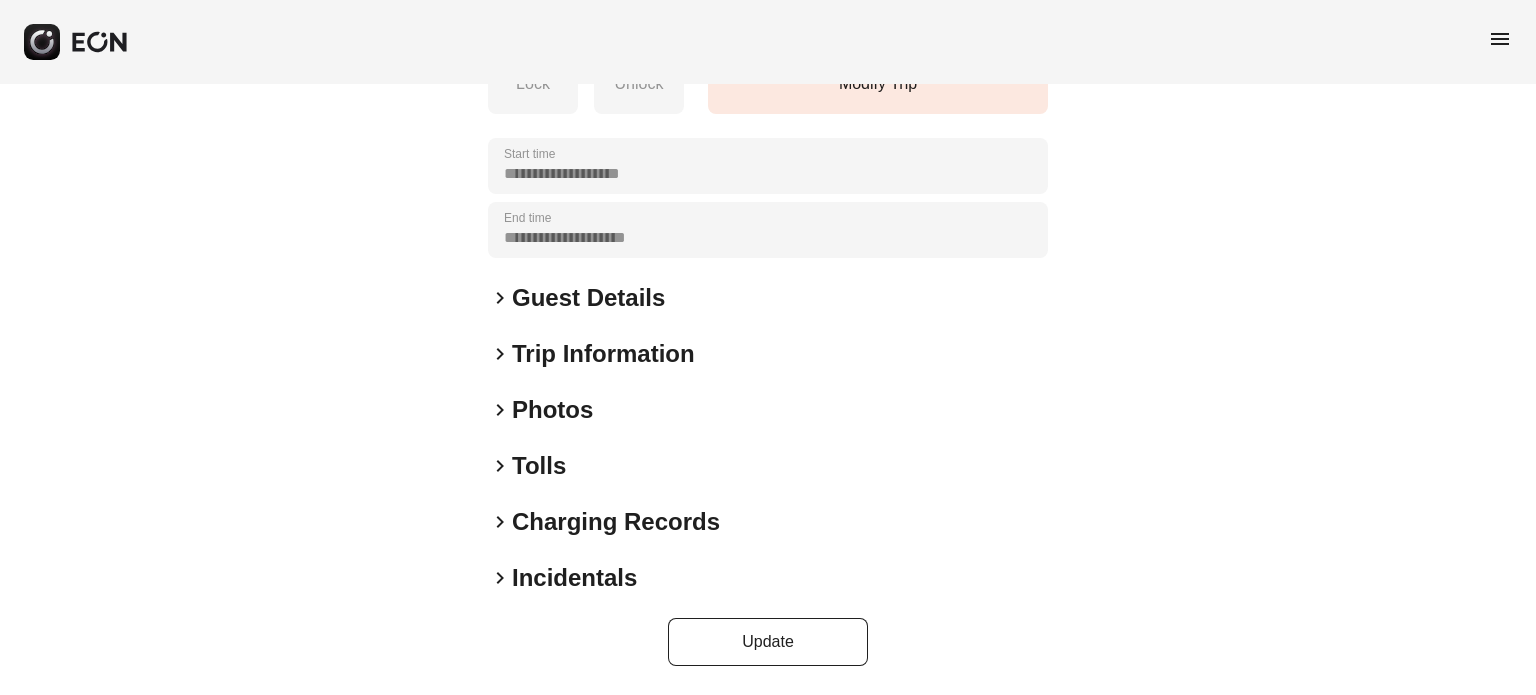 scroll, scrollTop: 336, scrollLeft: 0, axis: vertical 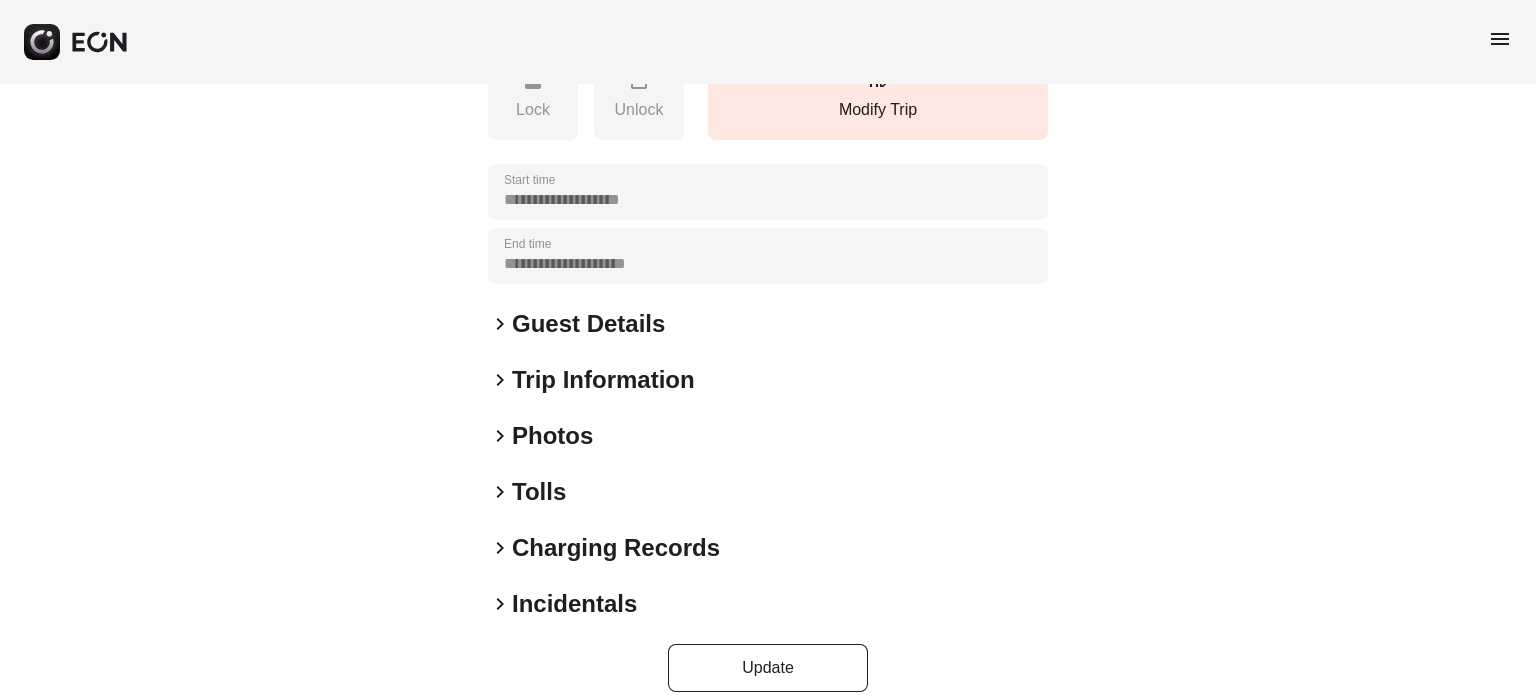 click on "**********" at bounding box center (768, 234) 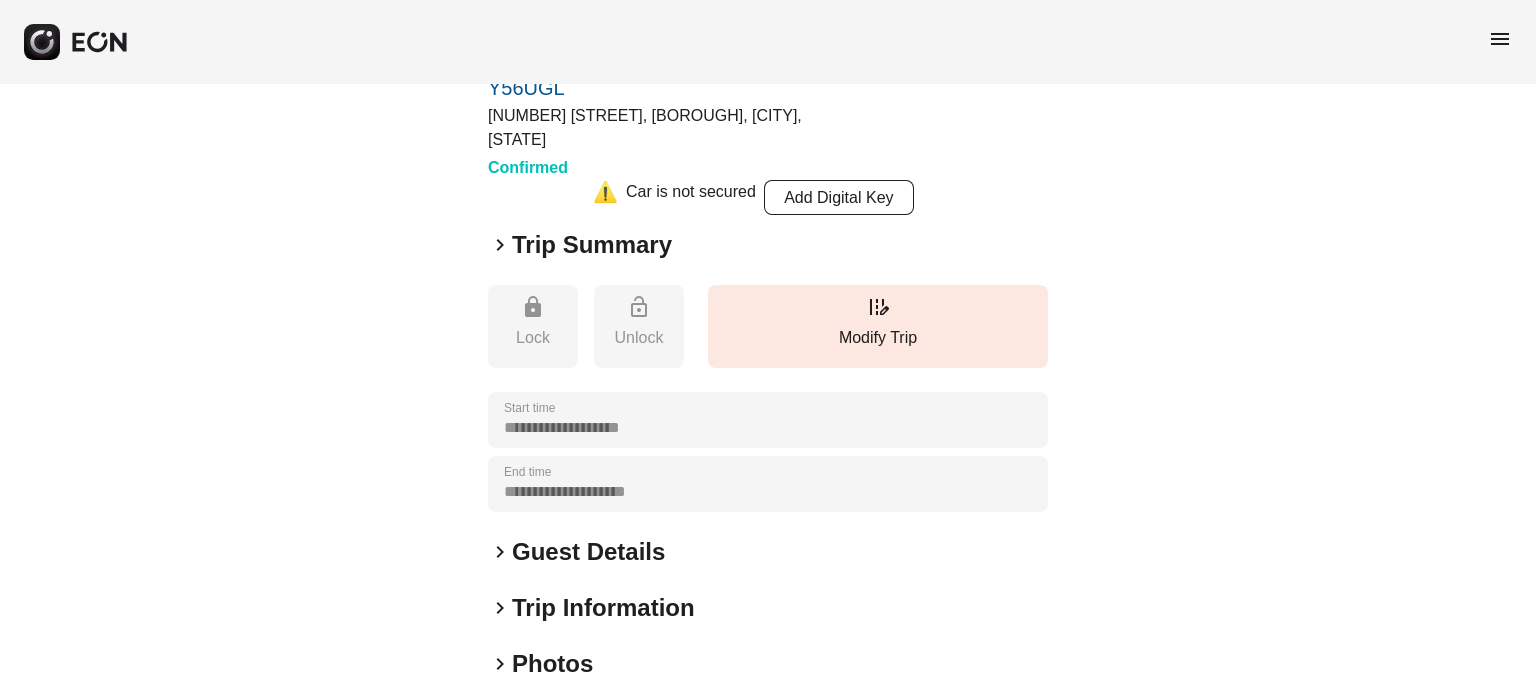 scroll, scrollTop: 0, scrollLeft: 0, axis: both 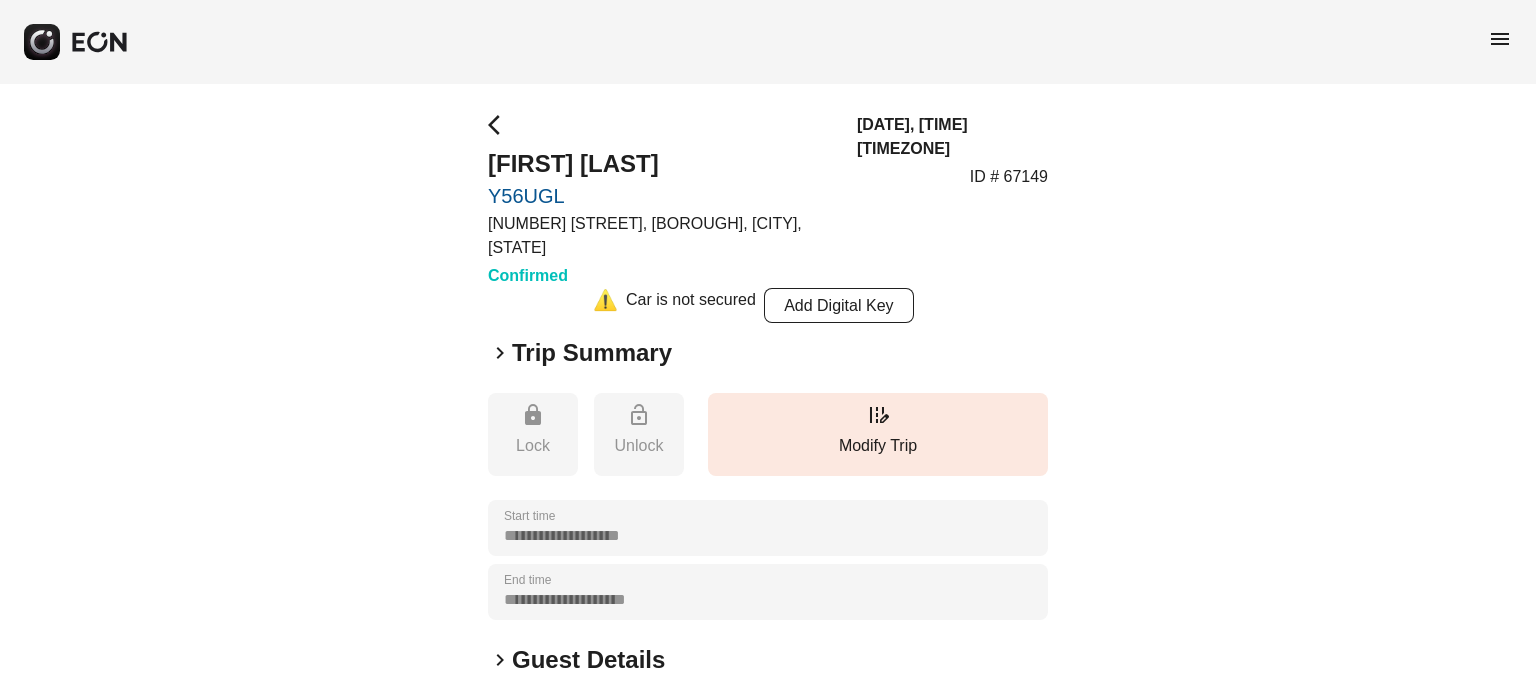 click on "ID # 67149" at bounding box center (1009, 177) 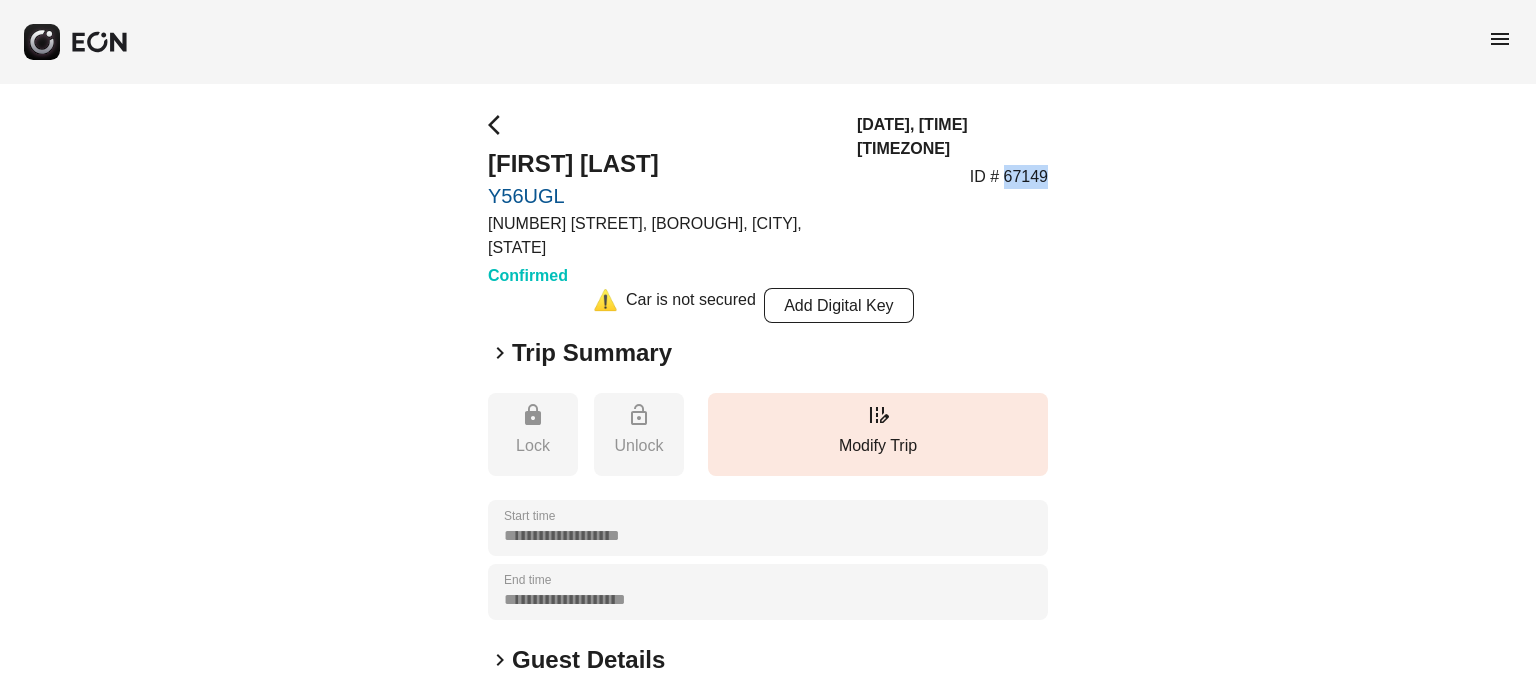 click on "ID # 67149" at bounding box center (1009, 177) 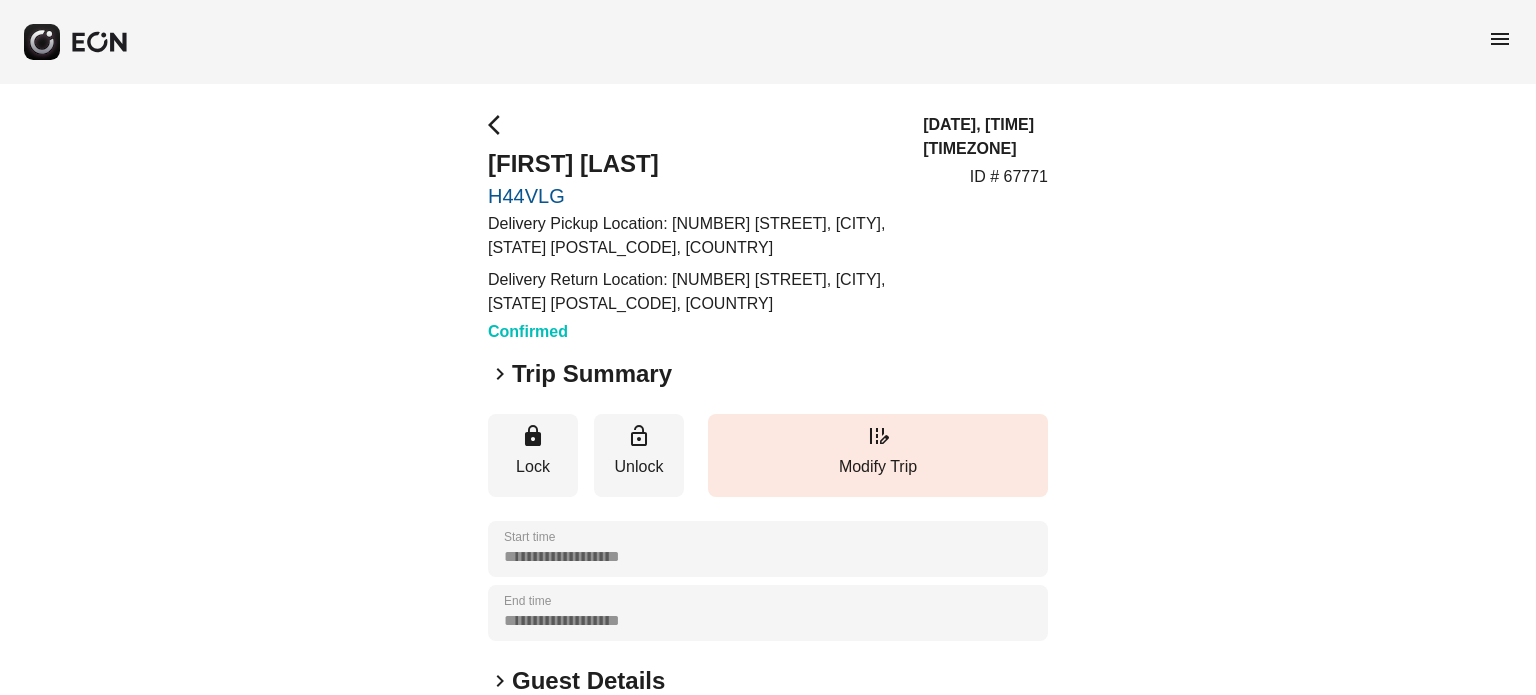 scroll, scrollTop: 0, scrollLeft: 0, axis: both 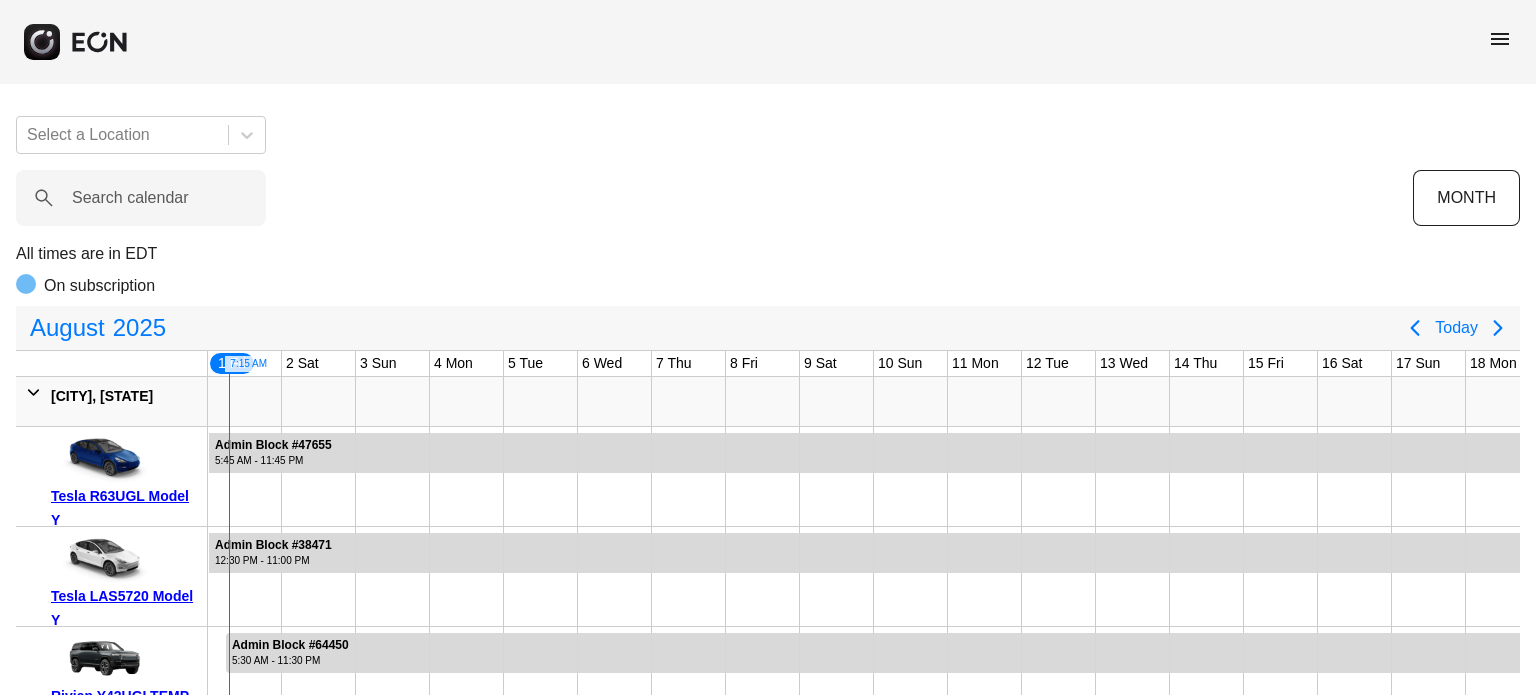 click on "menu" at bounding box center [1500, 39] 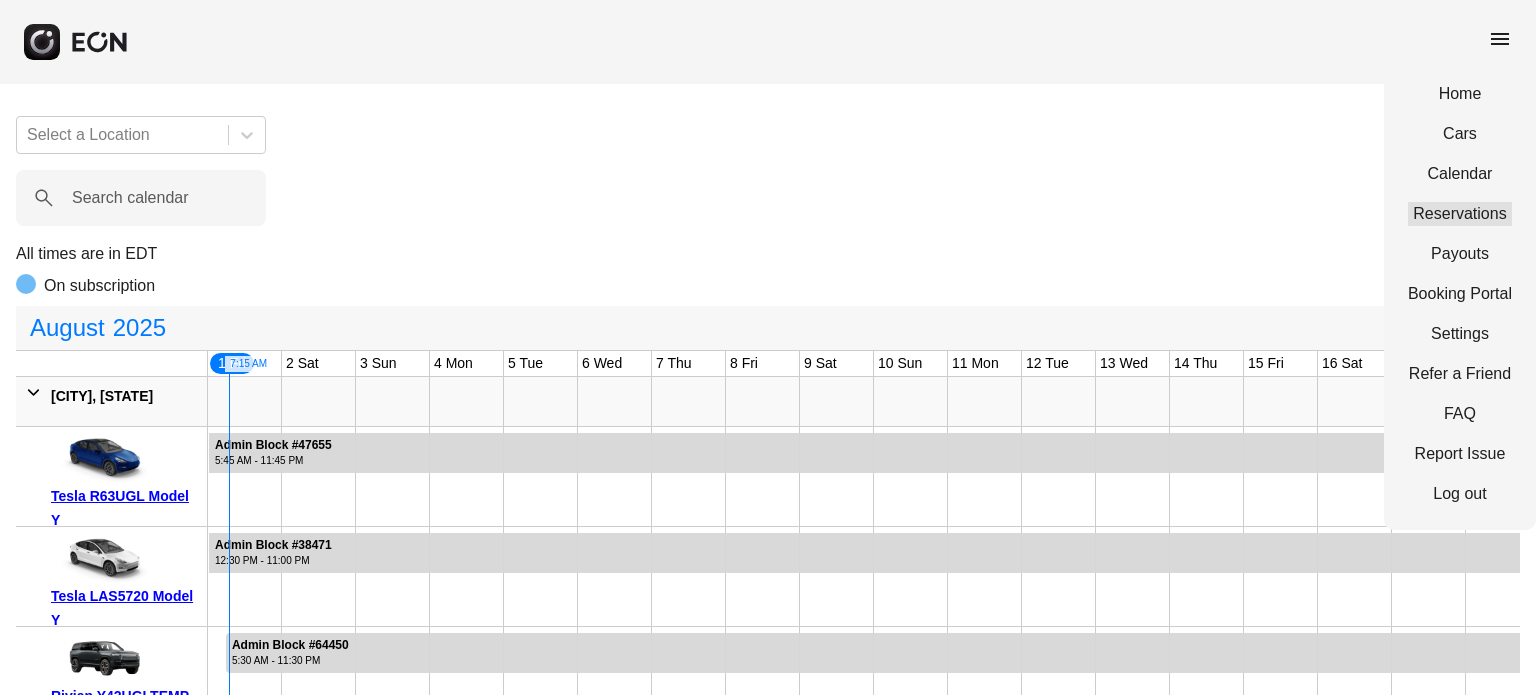 click on "Reservations" at bounding box center [1460, 214] 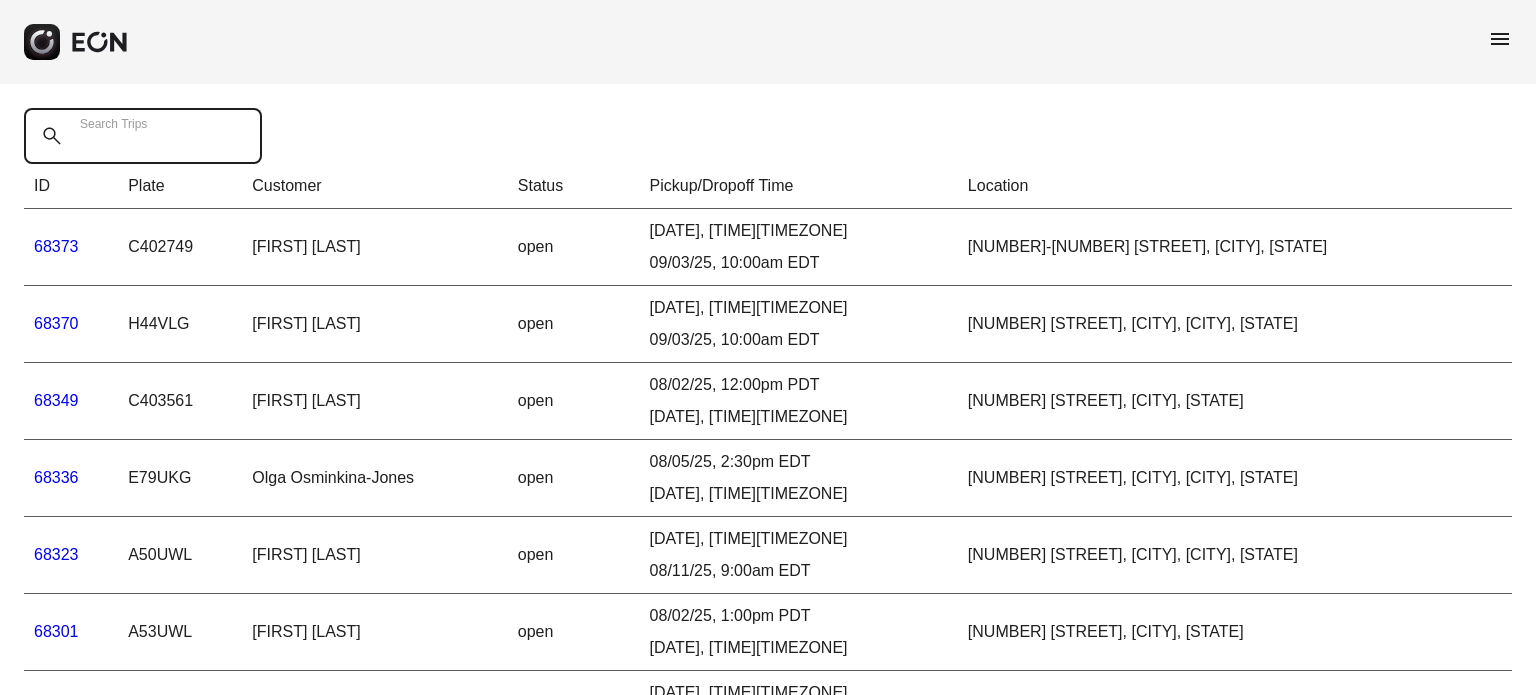 click on "Search Trips" at bounding box center (143, 136) 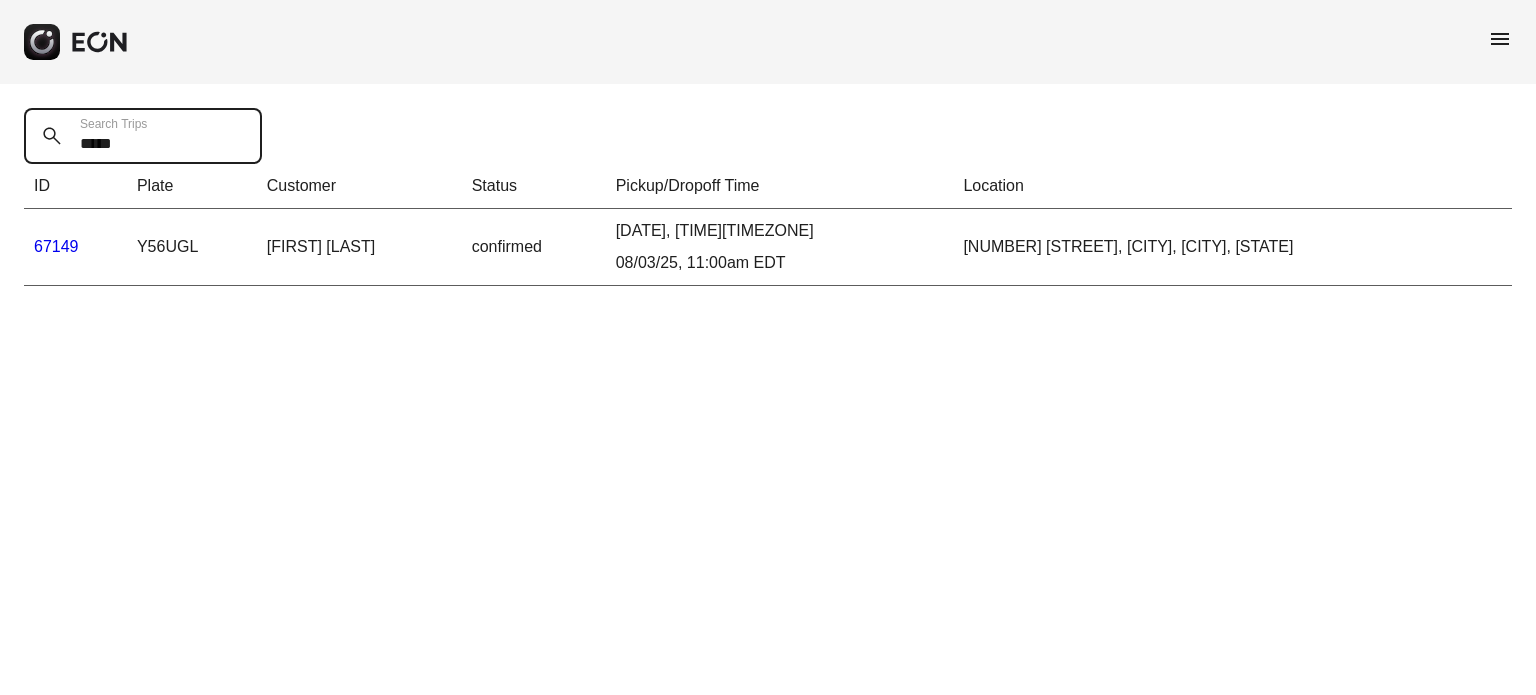 type on "*****" 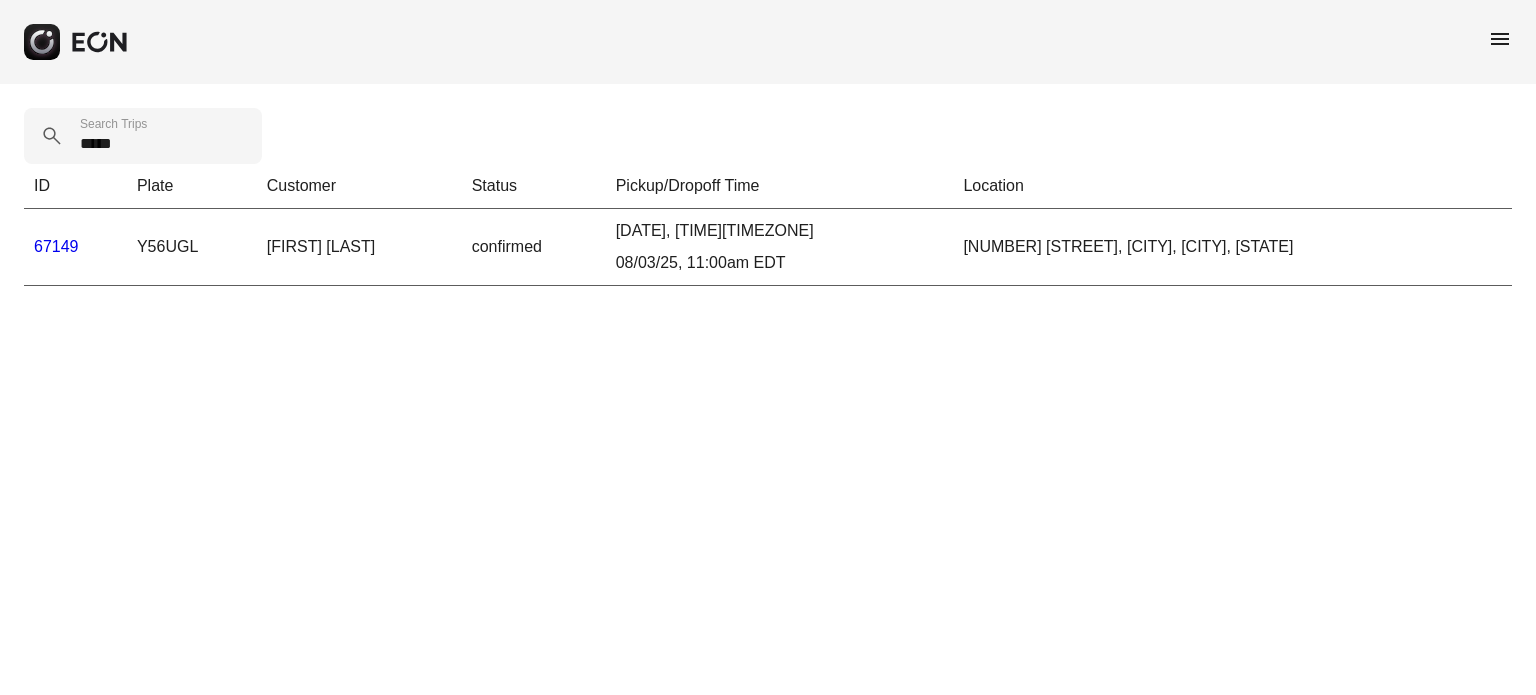 click on "67149" at bounding box center [56, 246] 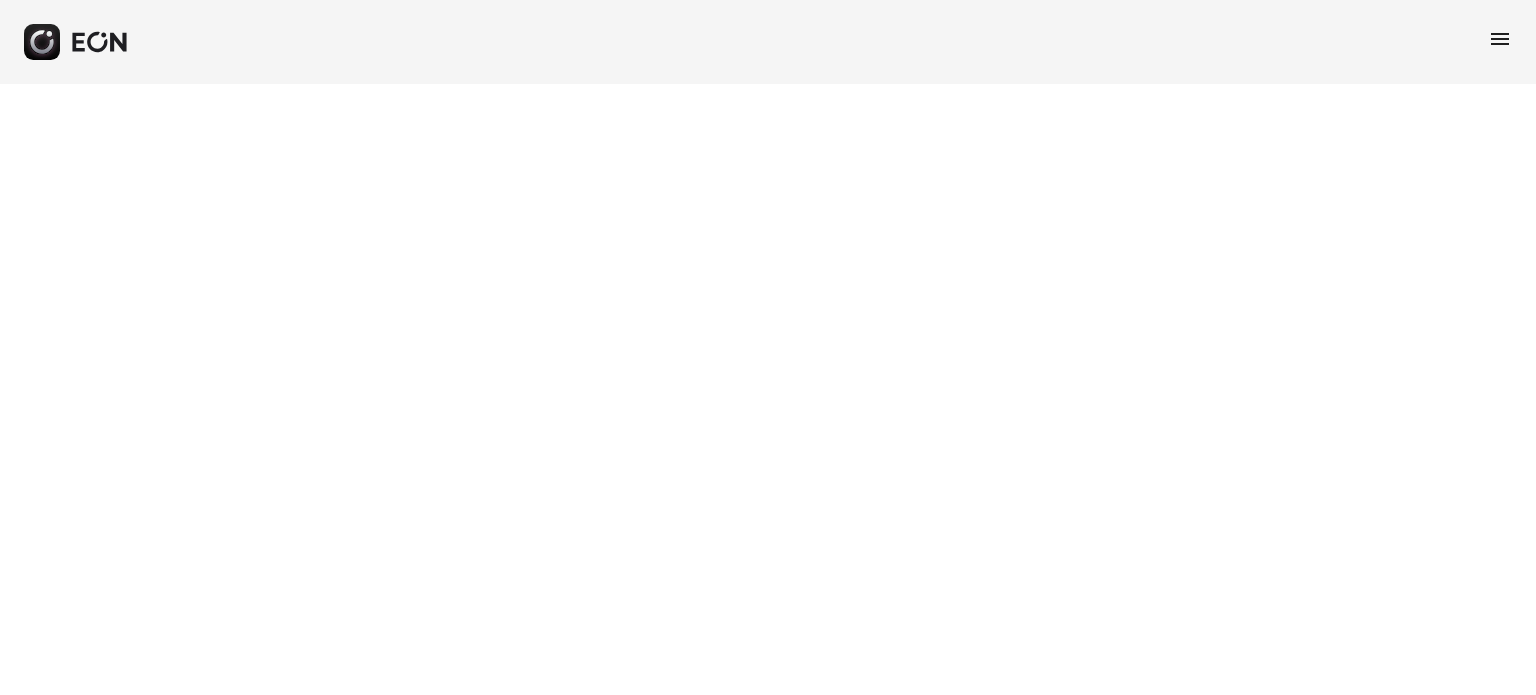 scroll, scrollTop: 0, scrollLeft: 0, axis: both 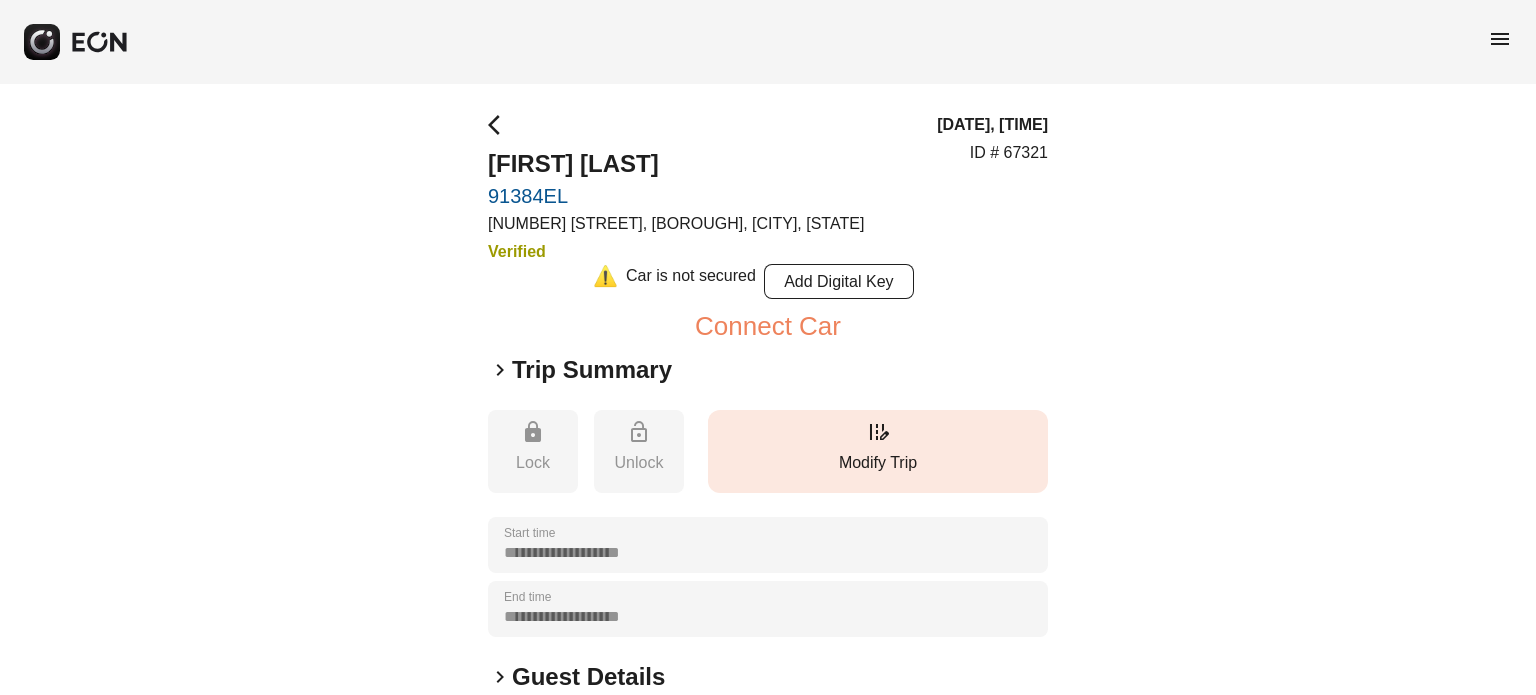 click on "edit_road Modify Trip" at bounding box center [878, 451] 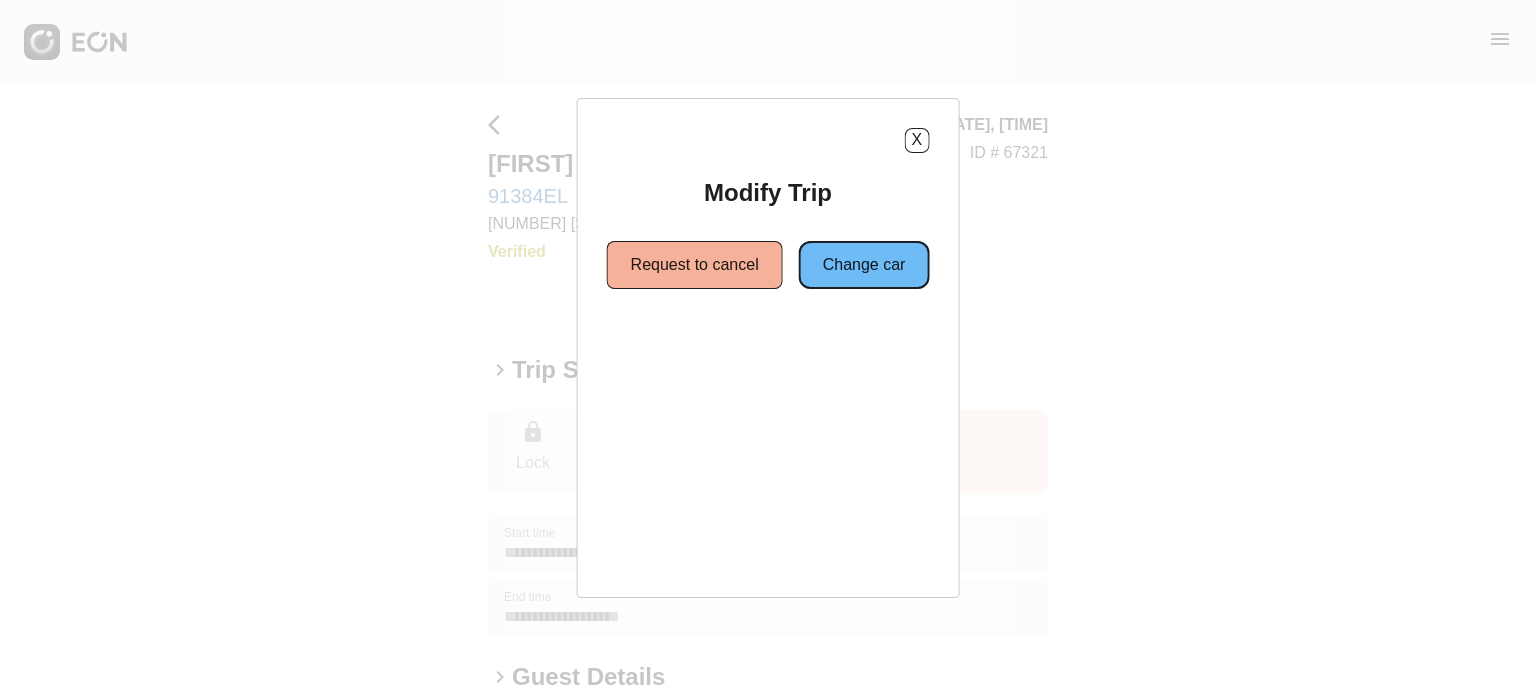 click on "Change car" at bounding box center (864, 265) 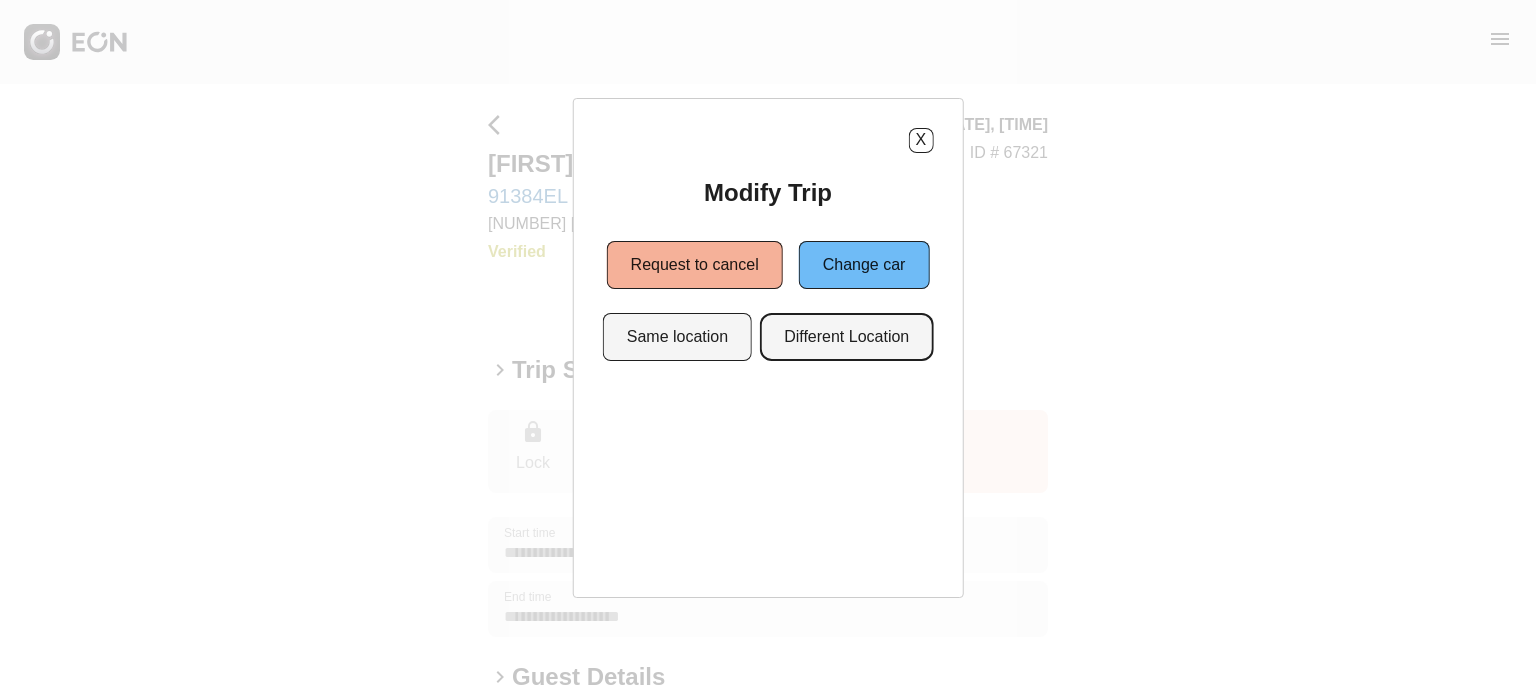 click on "Different Location" at bounding box center (846, 337) 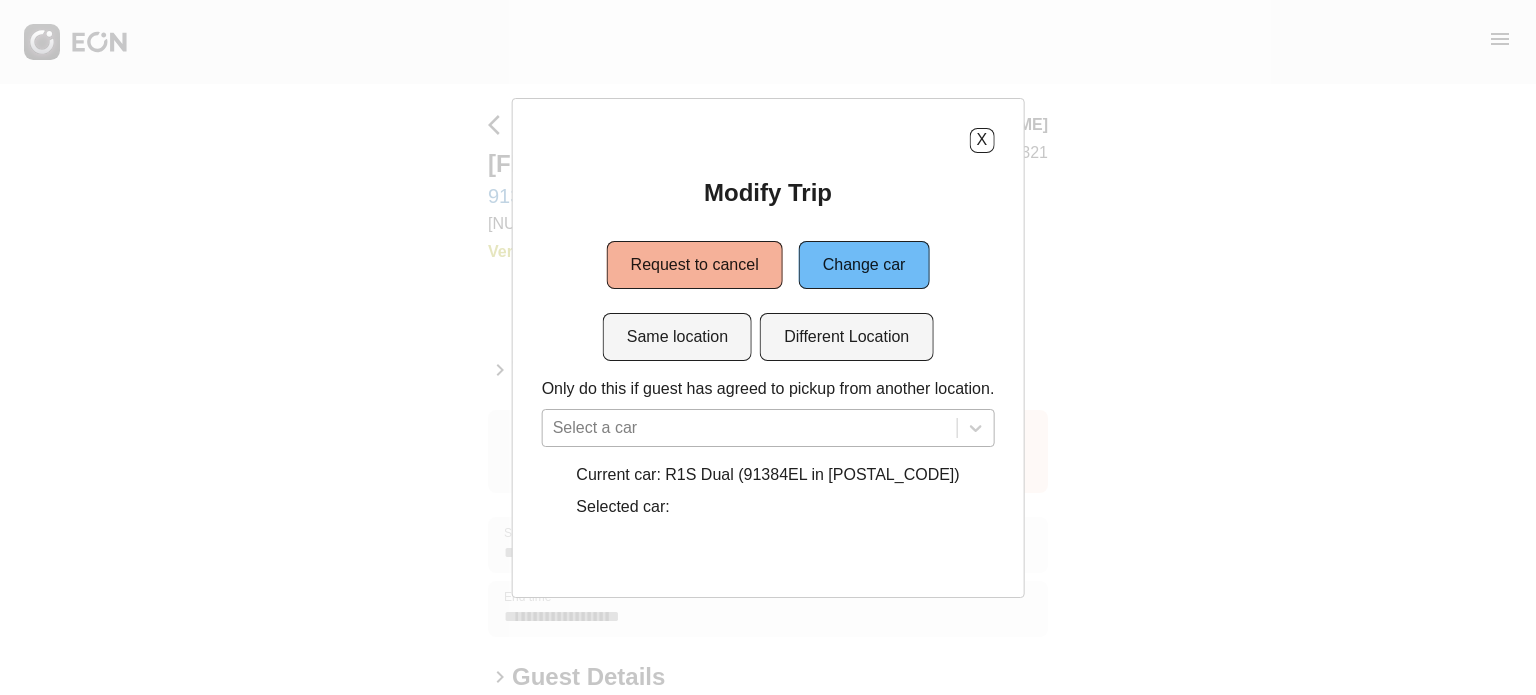click on "Select a car" at bounding box center (768, 428) 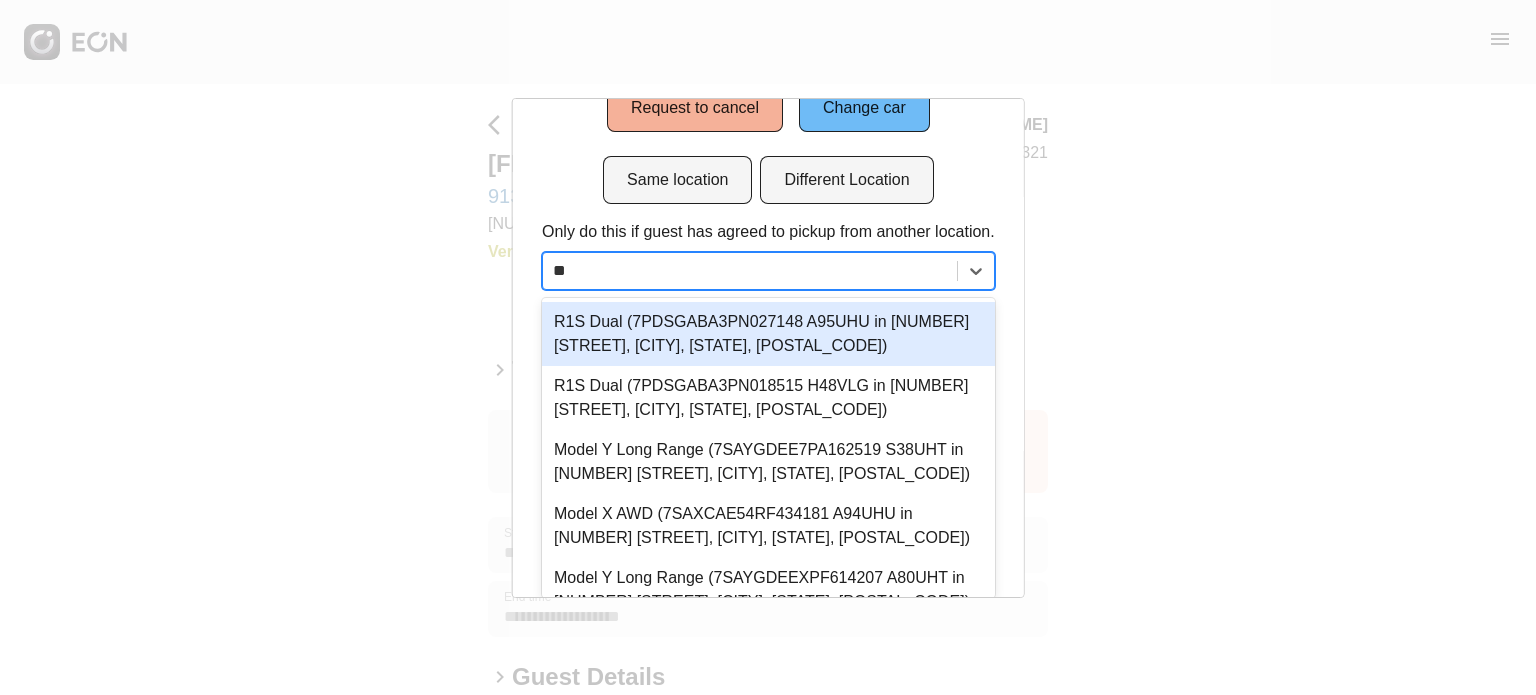 scroll, scrollTop: 0, scrollLeft: 0, axis: both 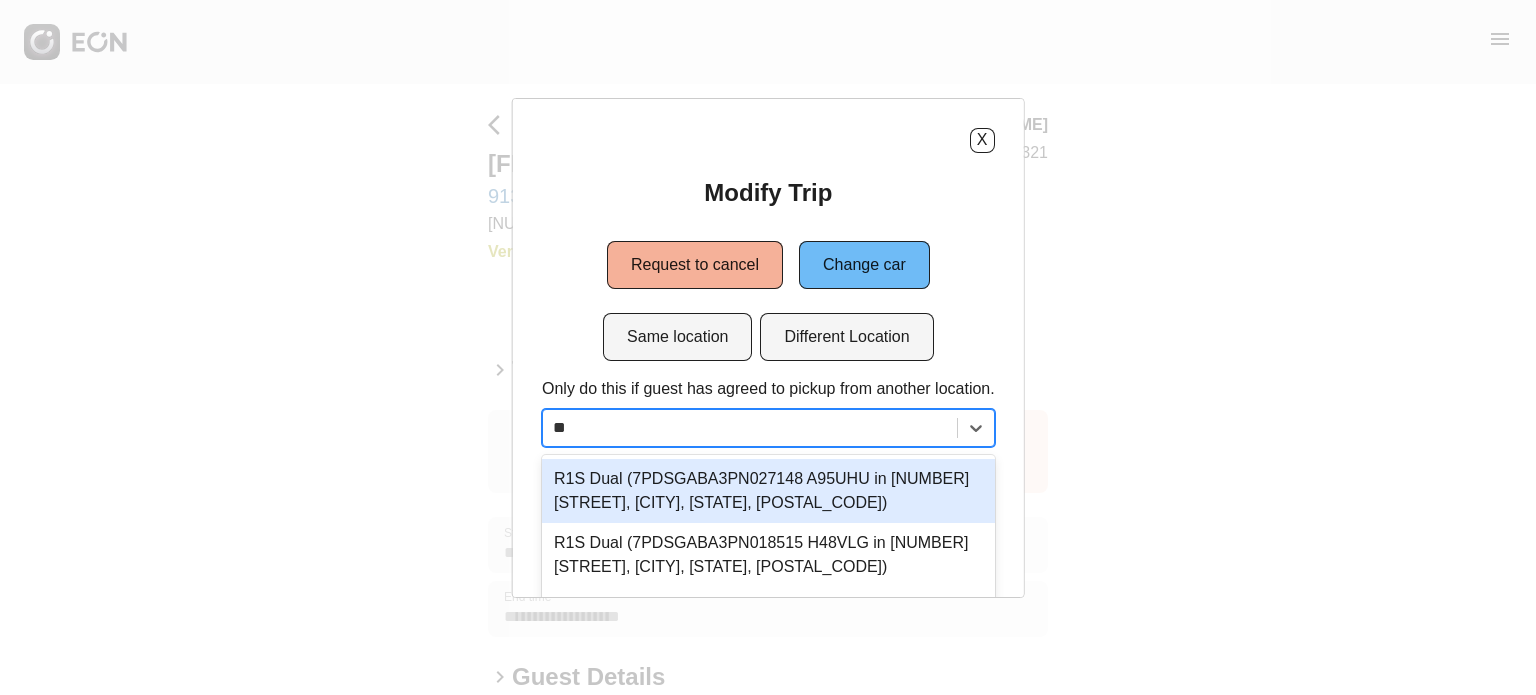 type on "***" 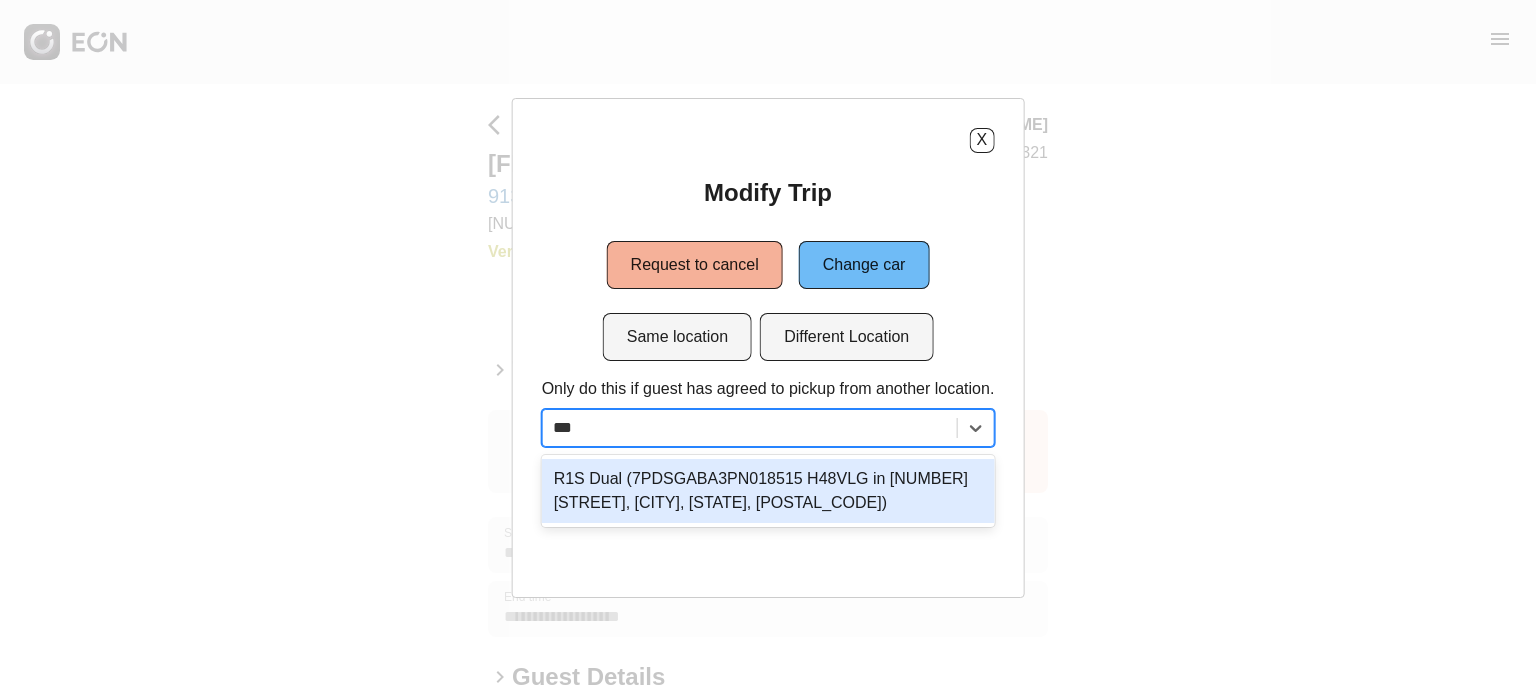 click on "R1S Dual
(7PDSGABA3PN018515 H48VLG in [NUMBER] [STREET], [CITY], [STATE], [POSTAL_CODE])" at bounding box center [768, 491] 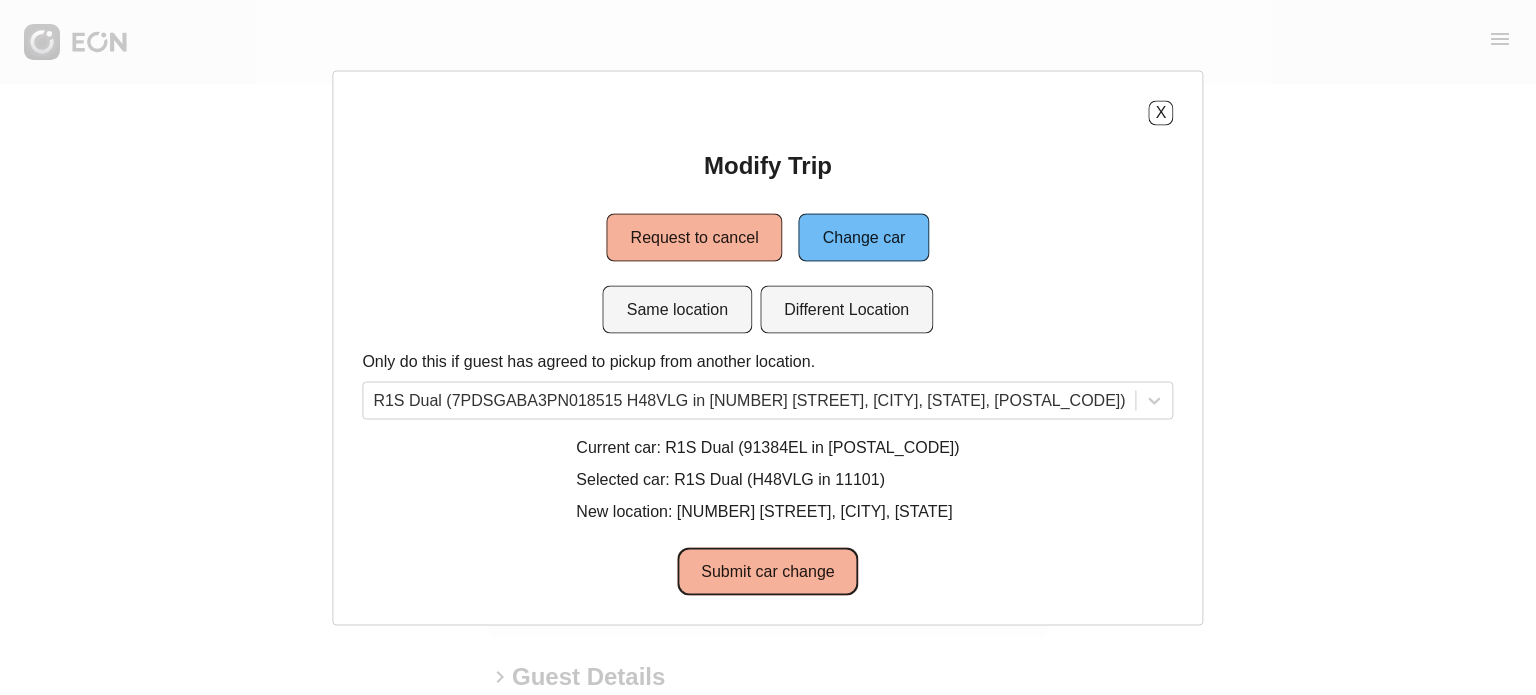 click on "Submit car change" at bounding box center [767, 571] 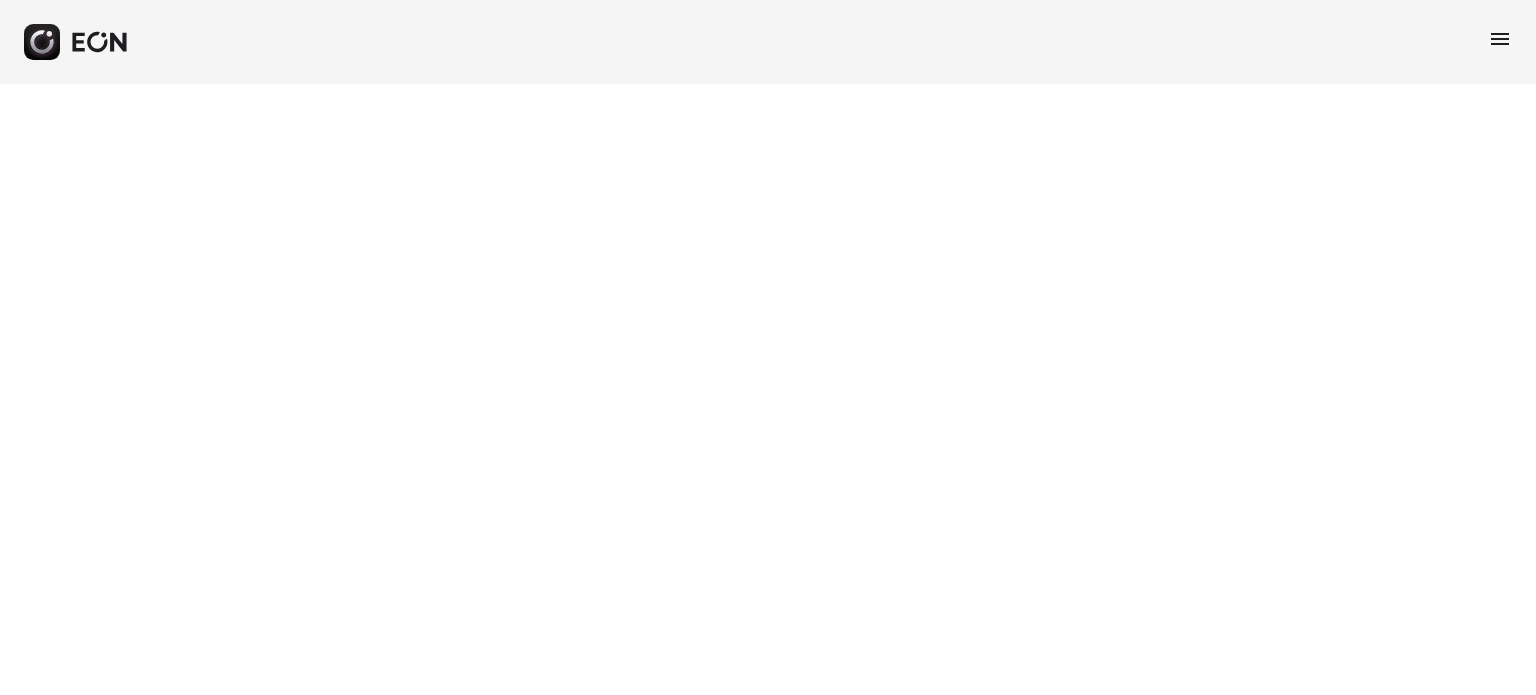 scroll, scrollTop: 0, scrollLeft: 0, axis: both 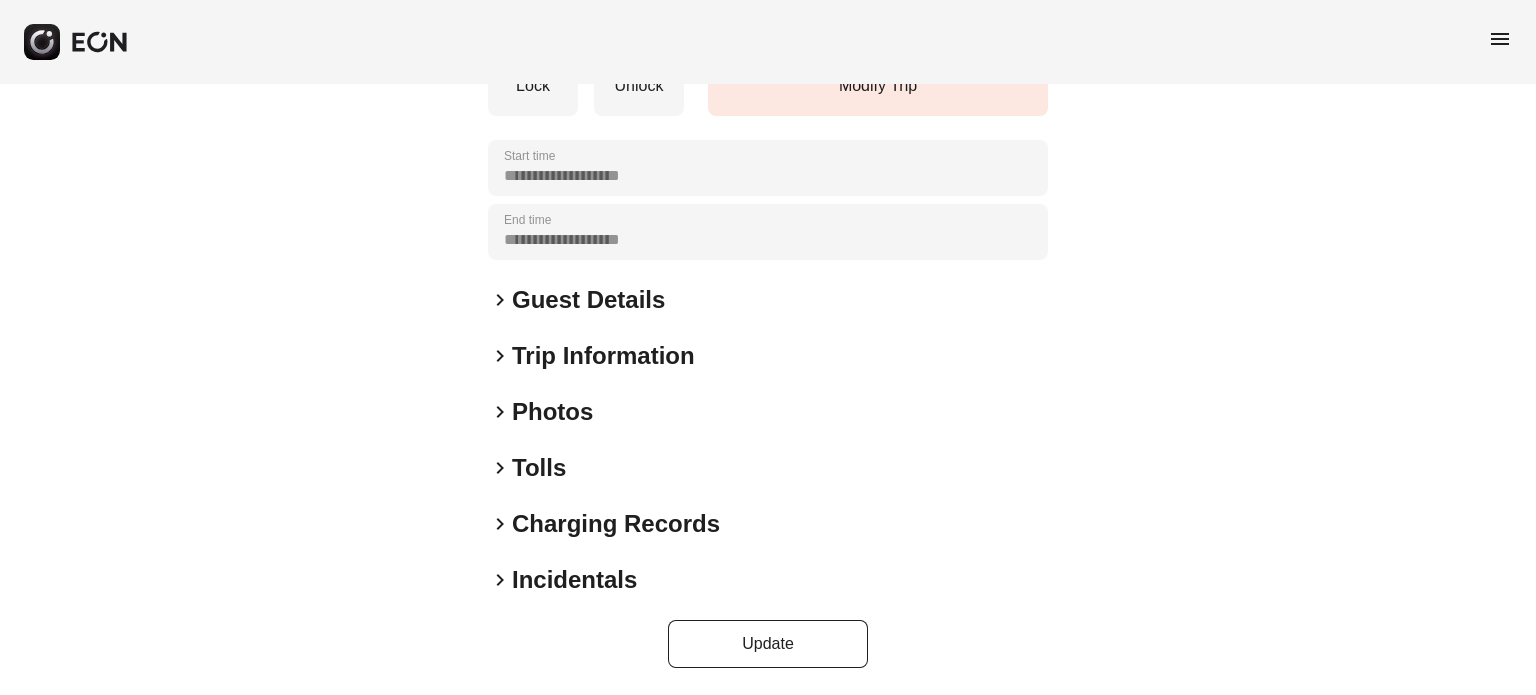 drag, startPoint x: 572, startPoint y: 425, endPoint x: 568, endPoint y: 415, distance: 10.770329 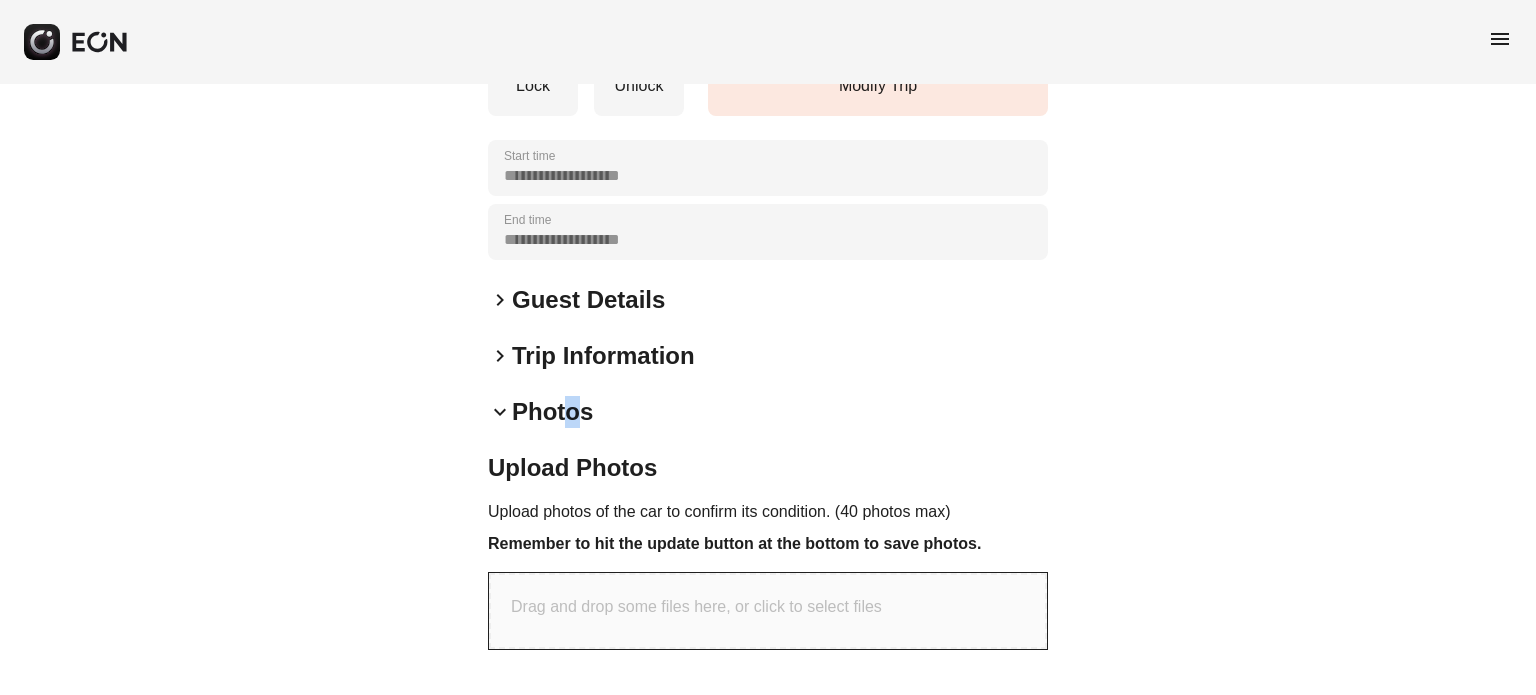 click on "Photos" at bounding box center [552, 412] 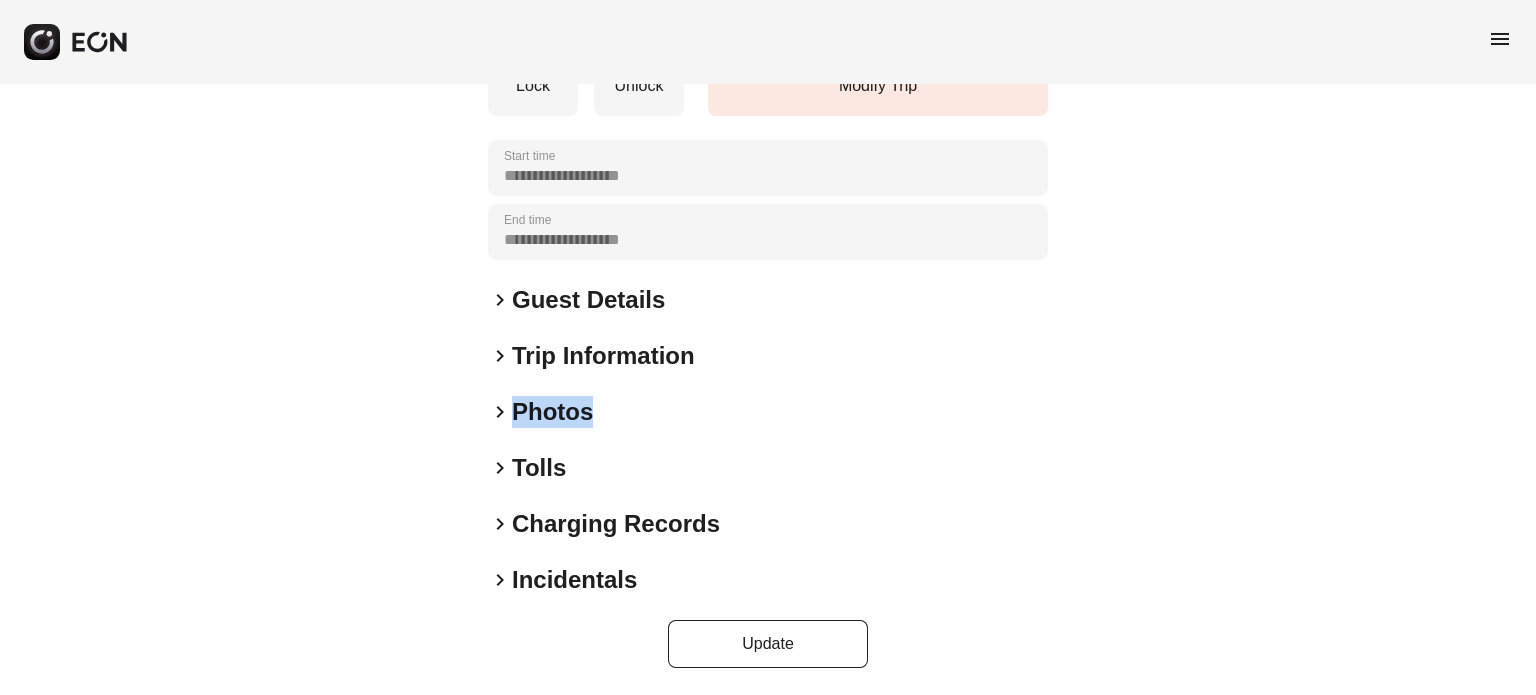 click on "Photos" at bounding box center (552, 412) 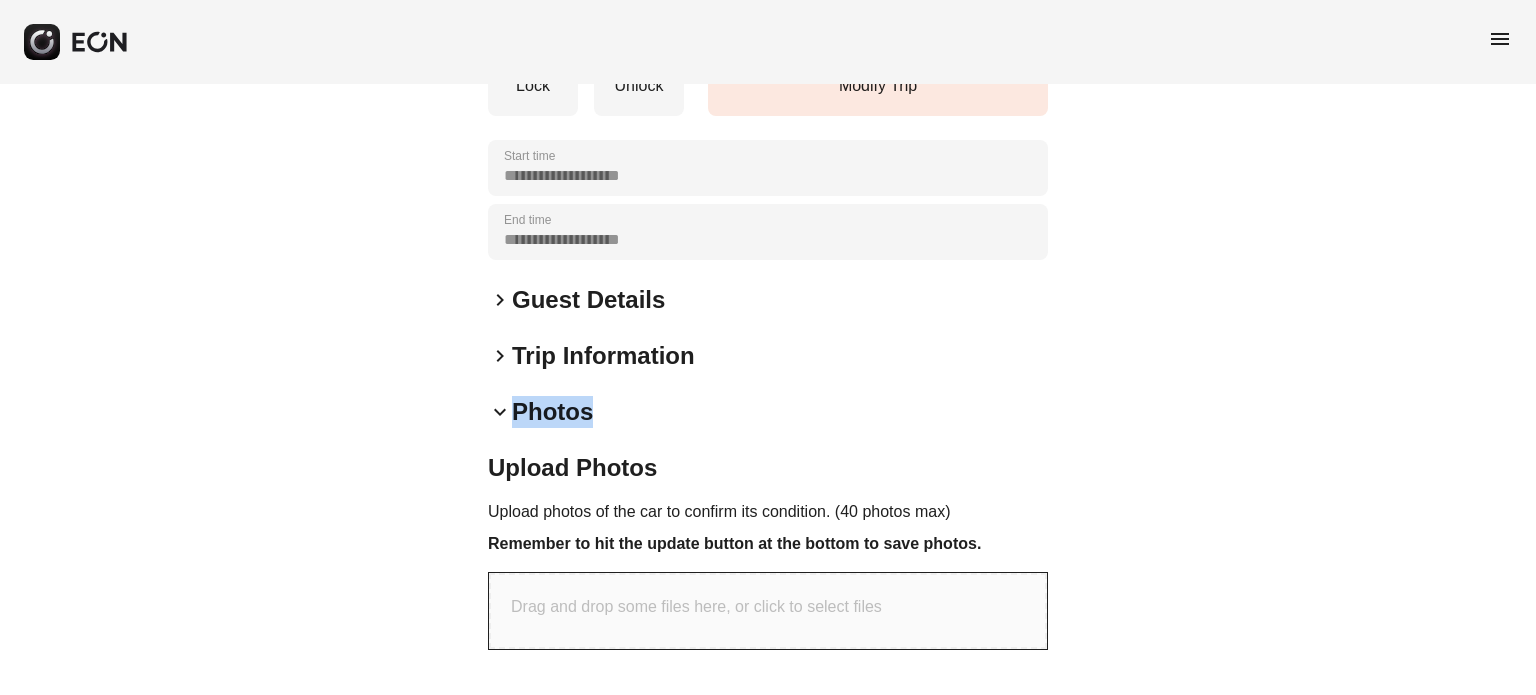 click on "Photos" at bounding box center (552, 412) 